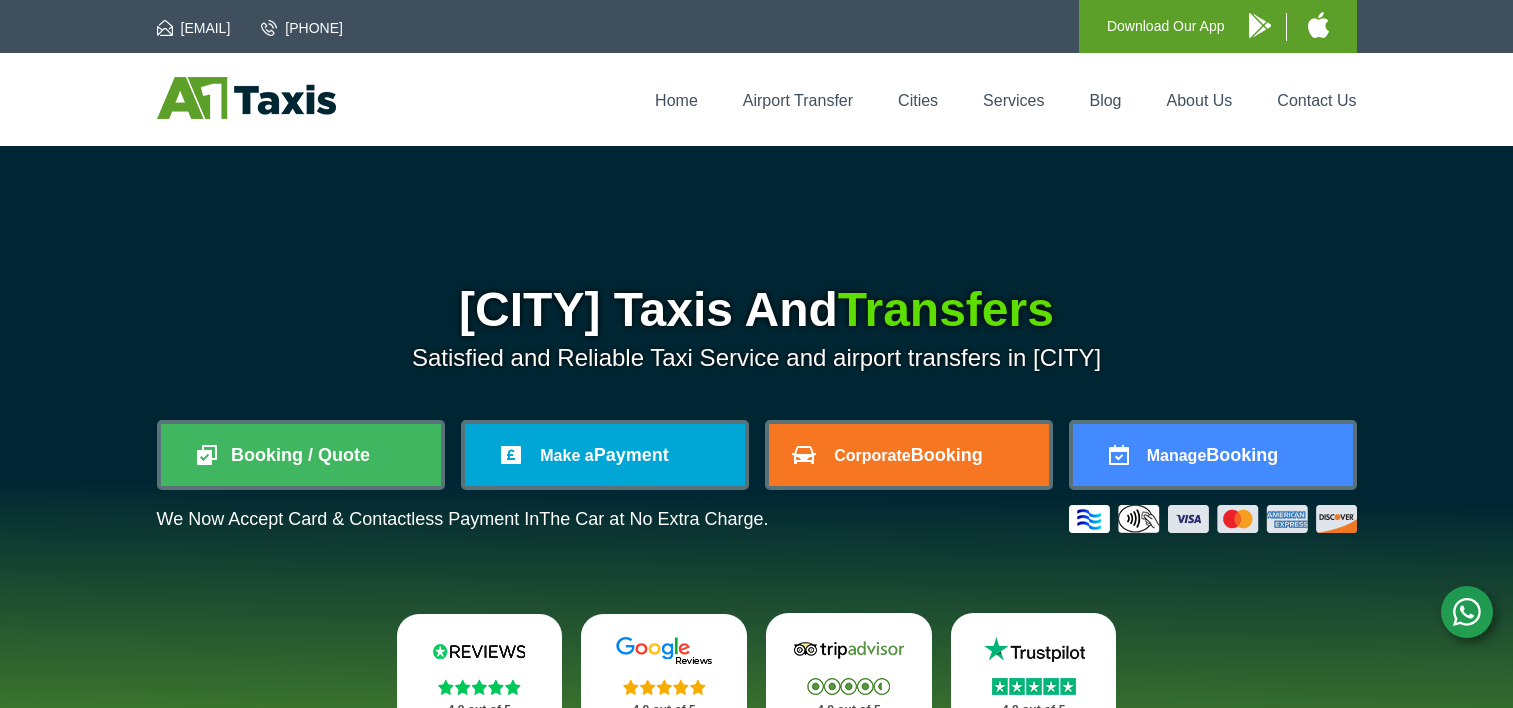 scroll, scrollTop: 0, scrollLeft: 0, axis: both 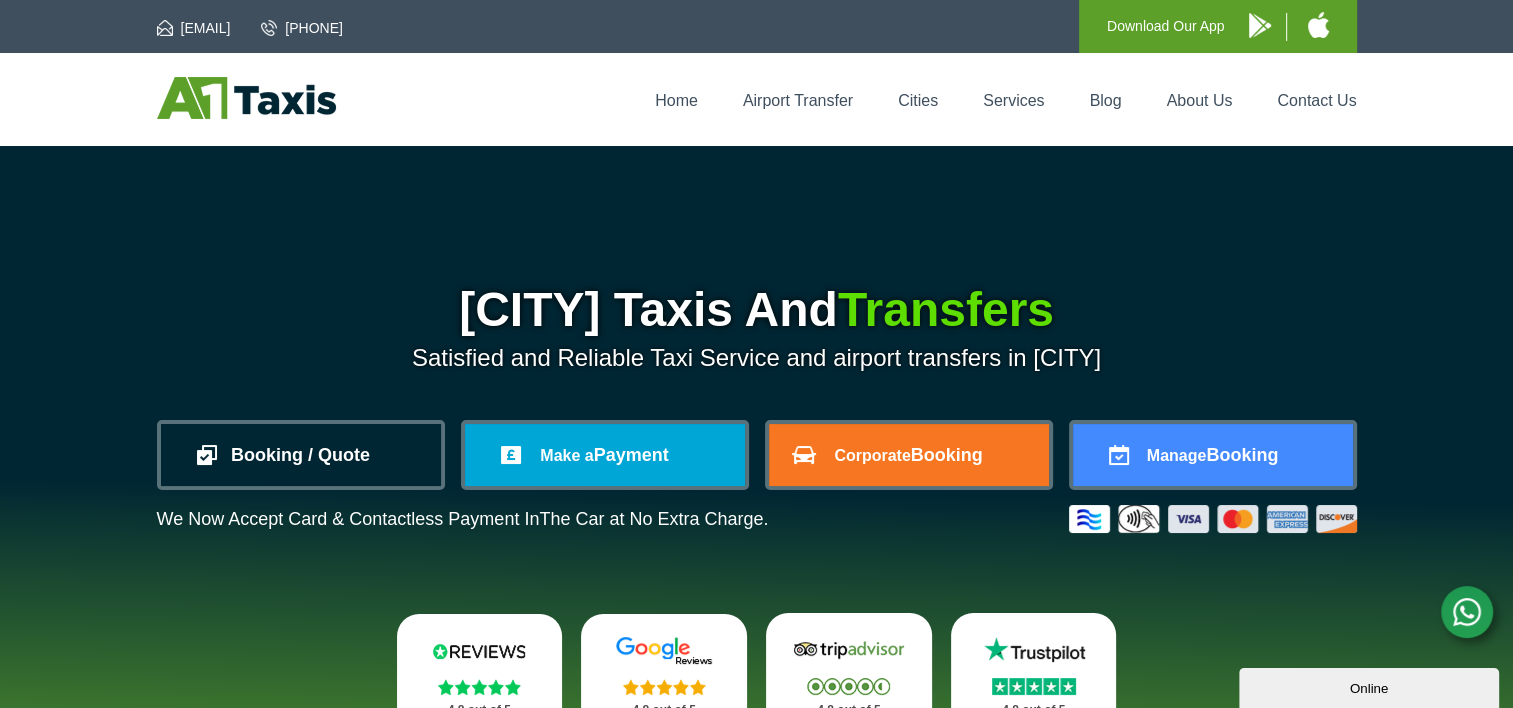 click on "Booking / Quote" at bounding box center [301, 455] 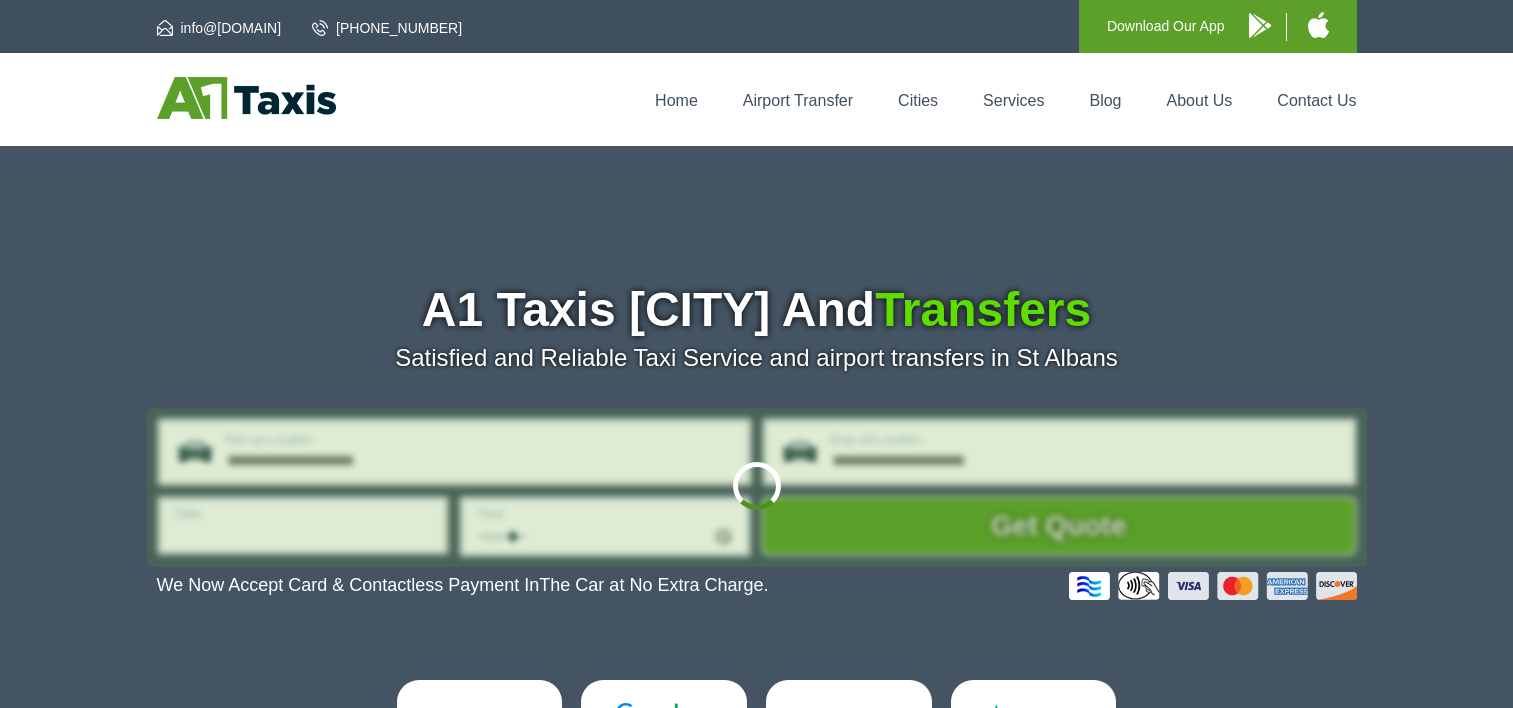 scroll, scrollTop: 0, scrollLeft: 0, axis: both 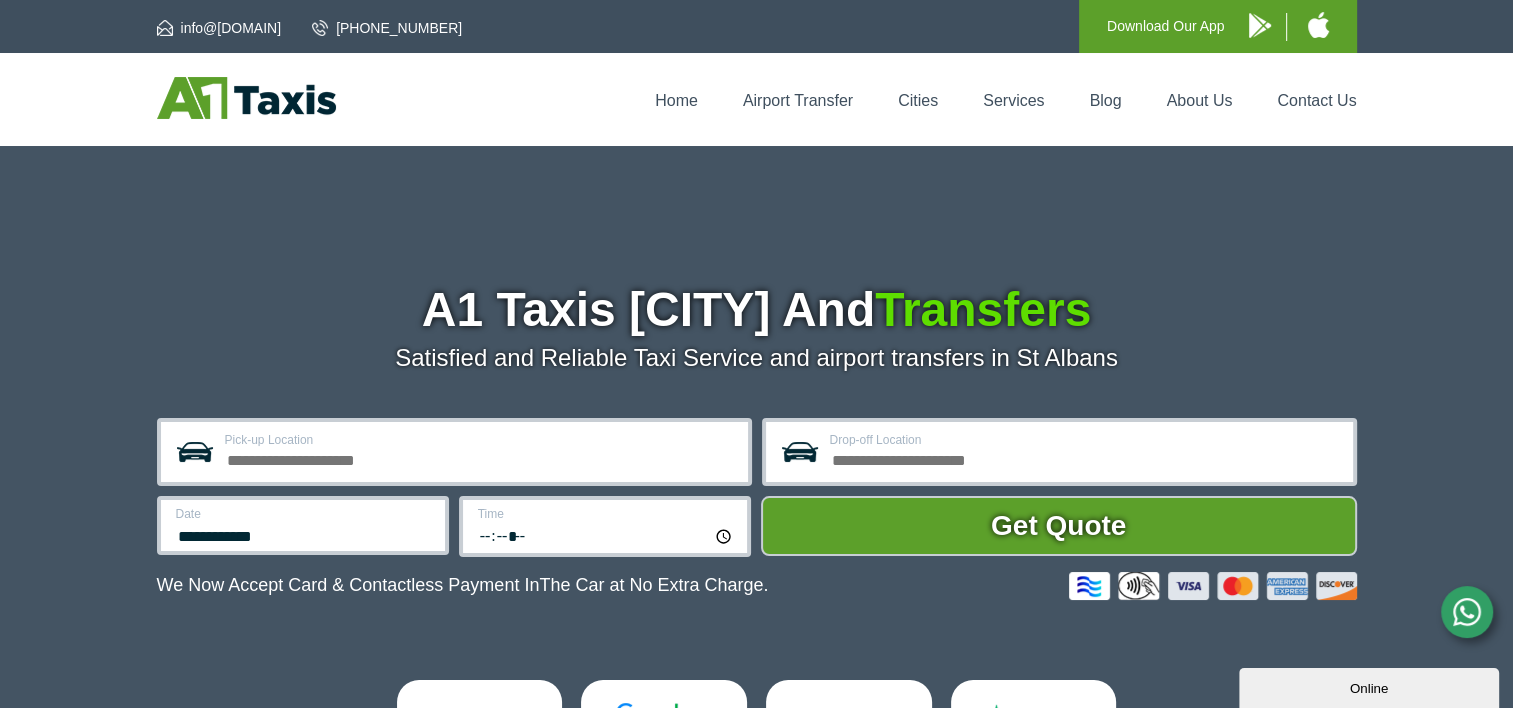 click on "Pick-up Location" at bounding box center (480, 440) 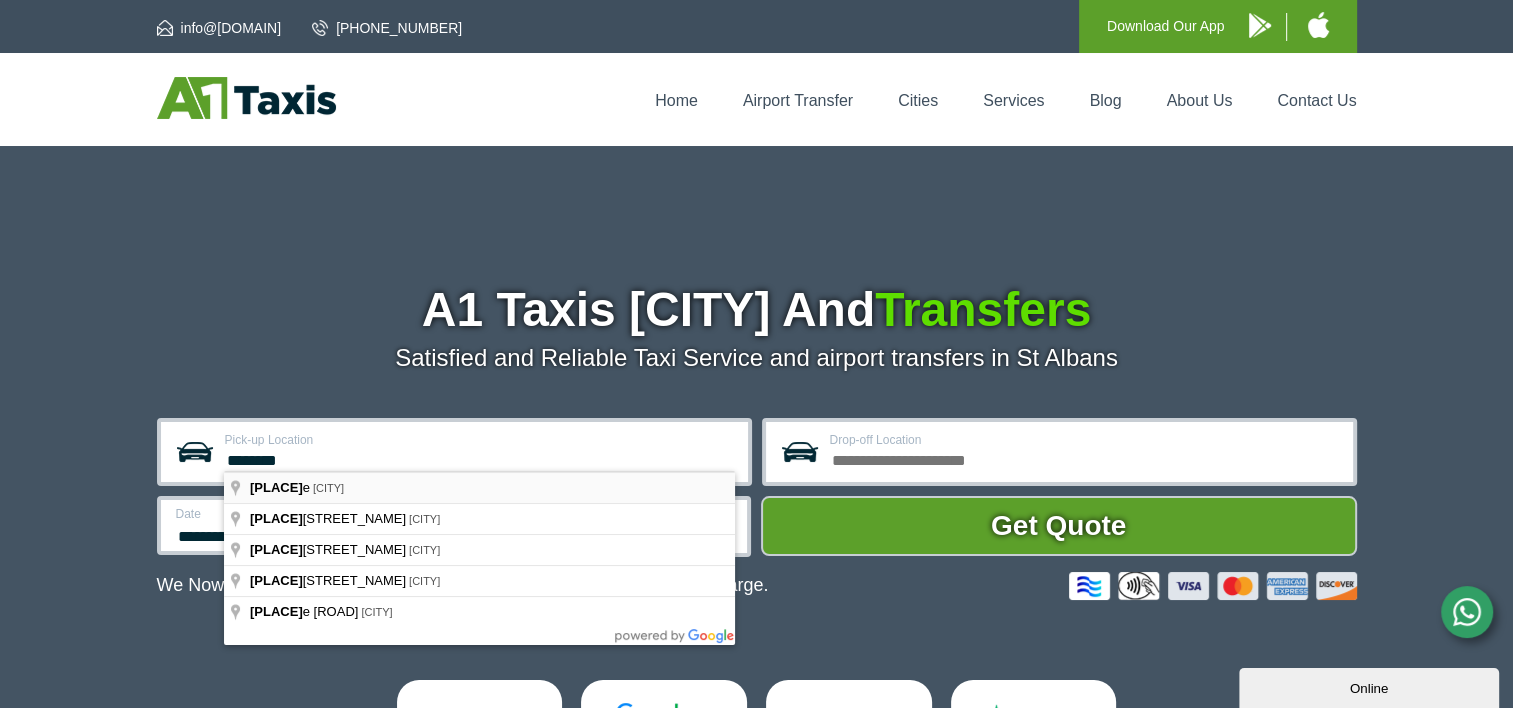 type on "********" 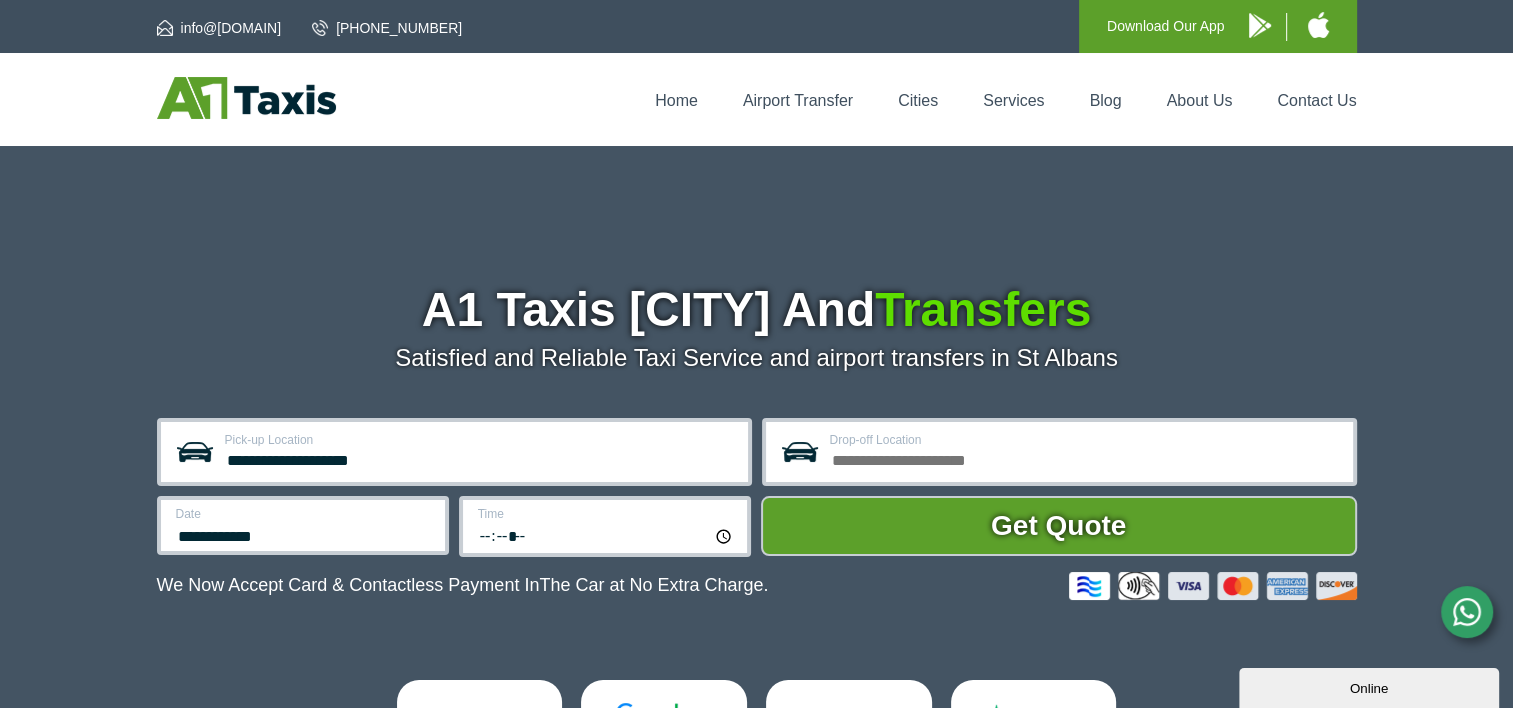 click on "Date" at bounding box center [304, 514] 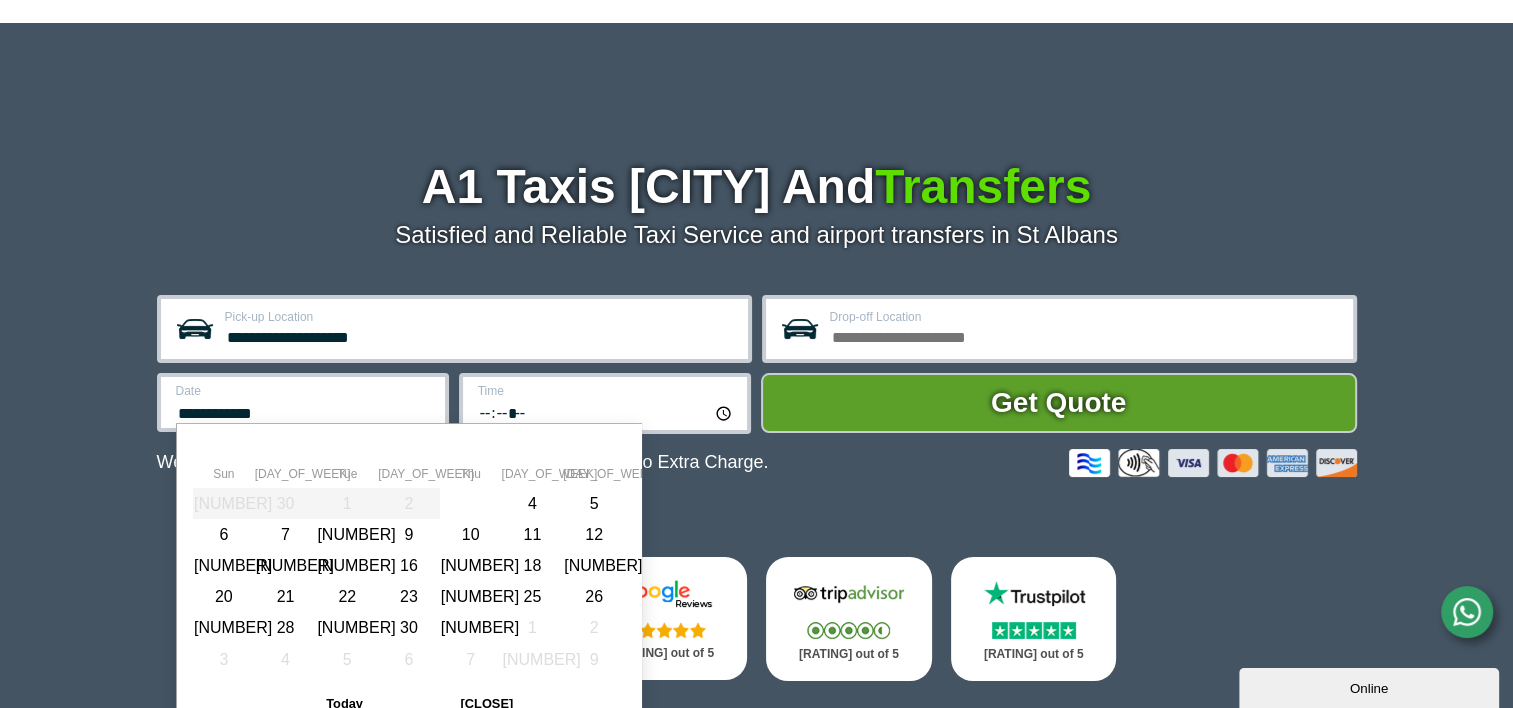 click at bounding box center (611, 447) 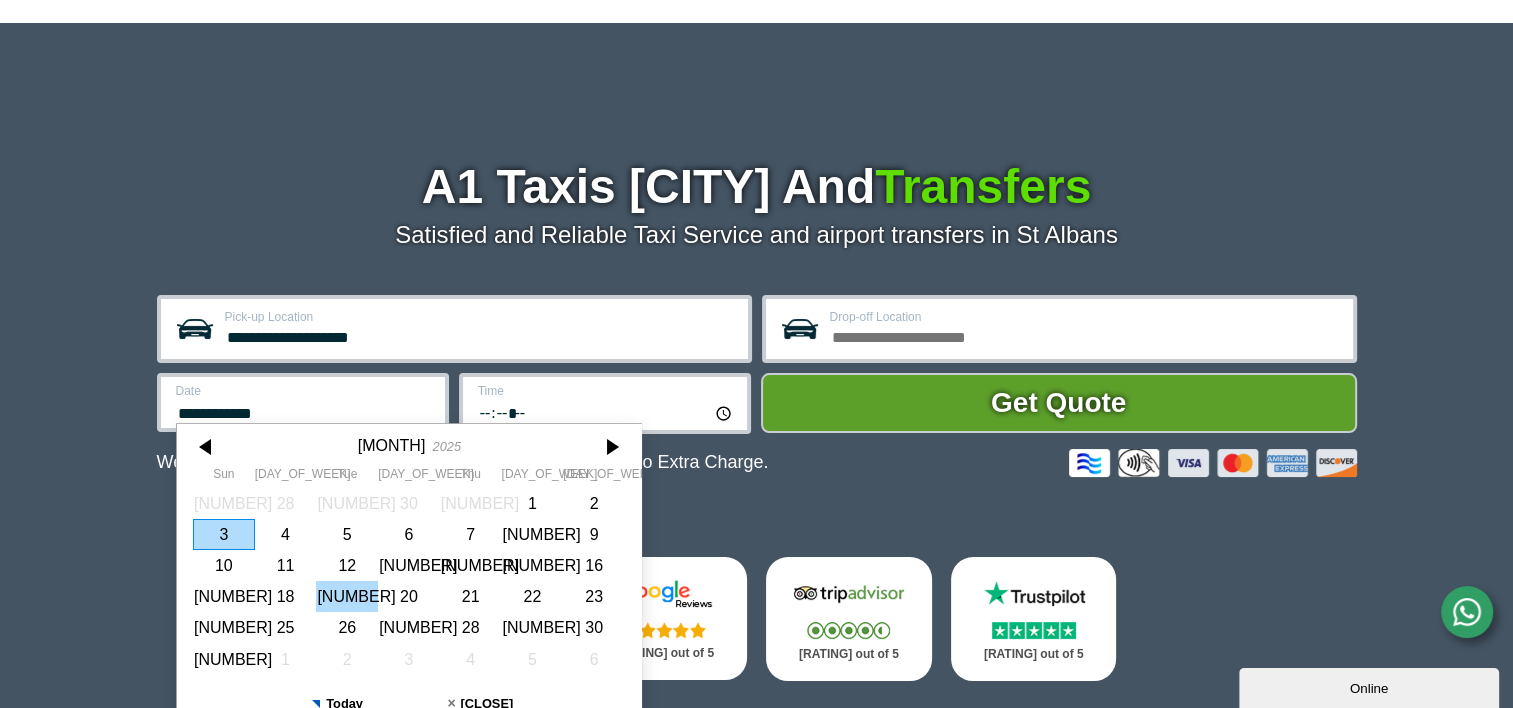 click on "19" at bounding box center (347, 596) 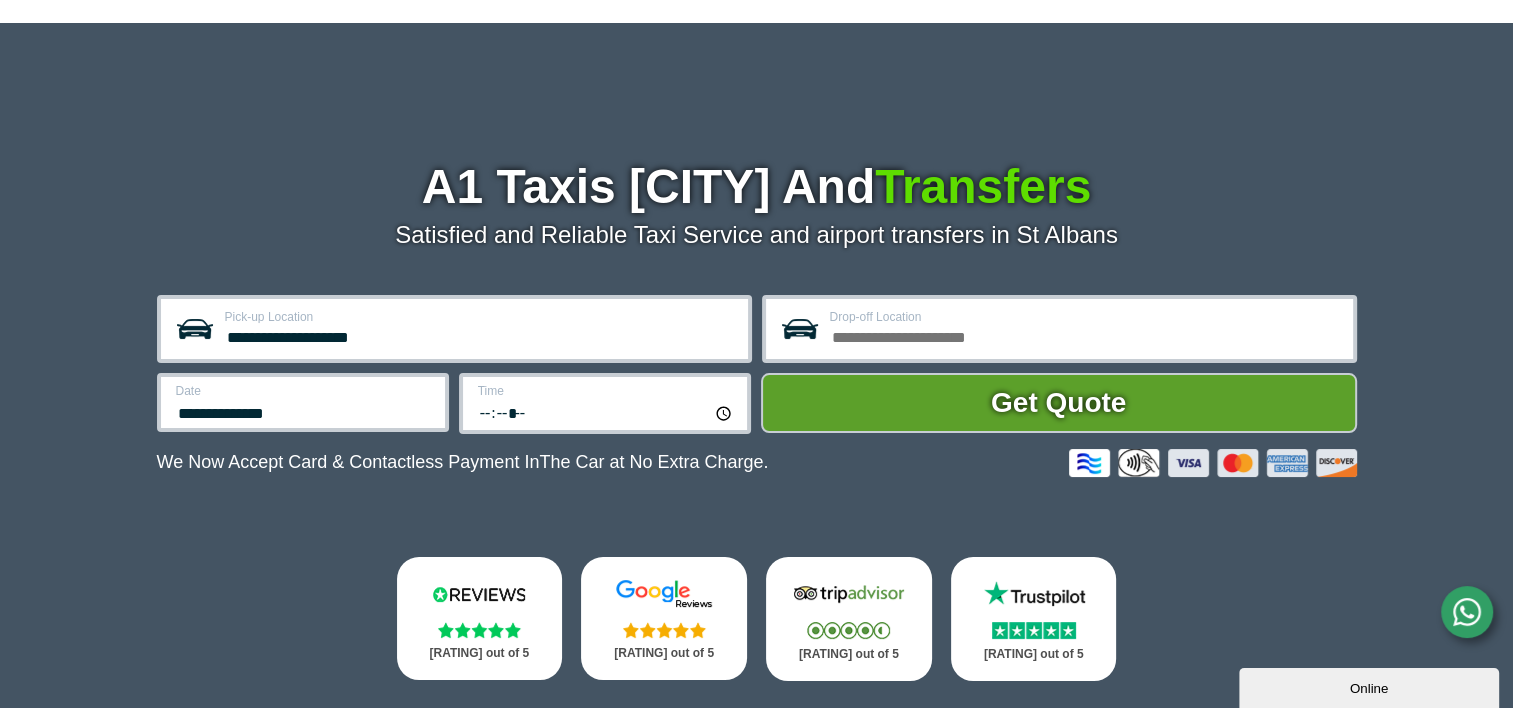 click on "*****" at bounding box center (606, 412) 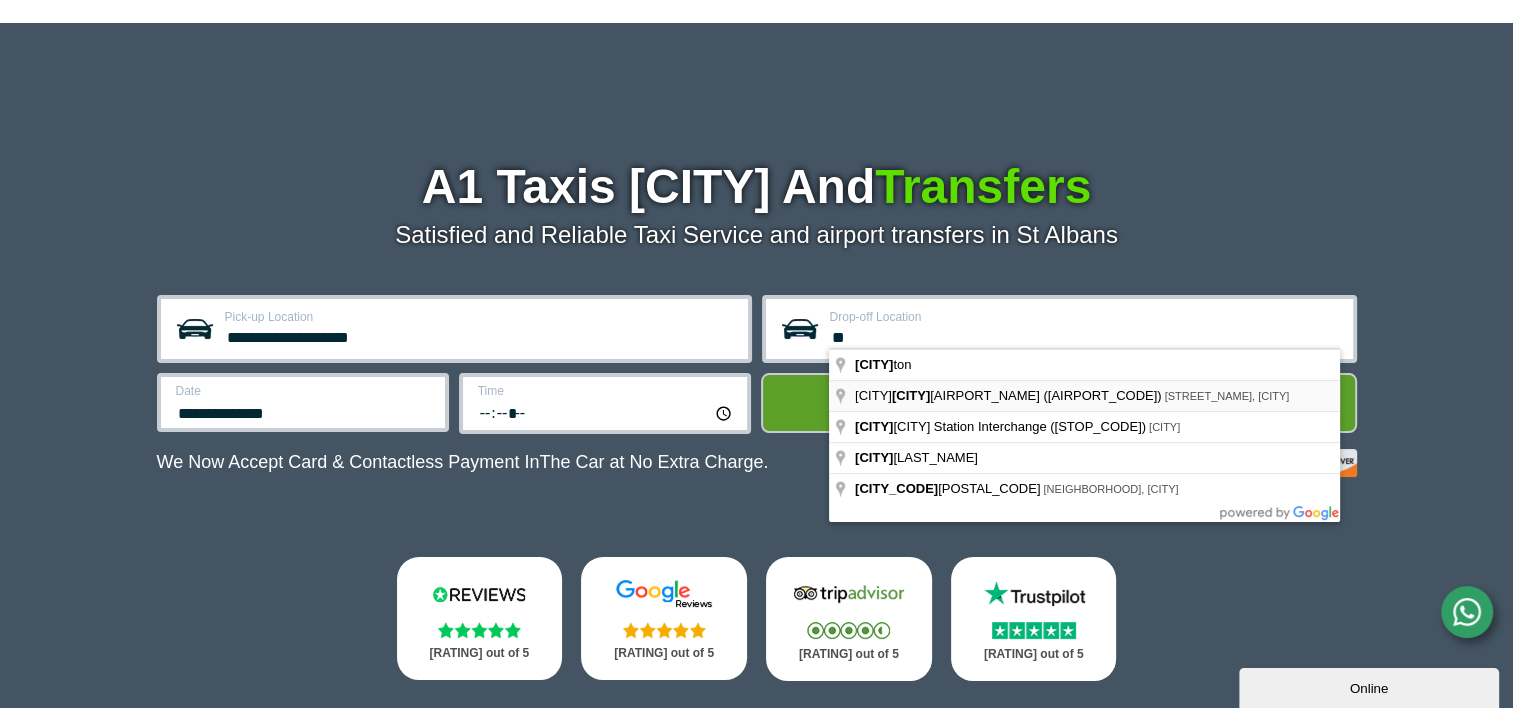 type on "**" 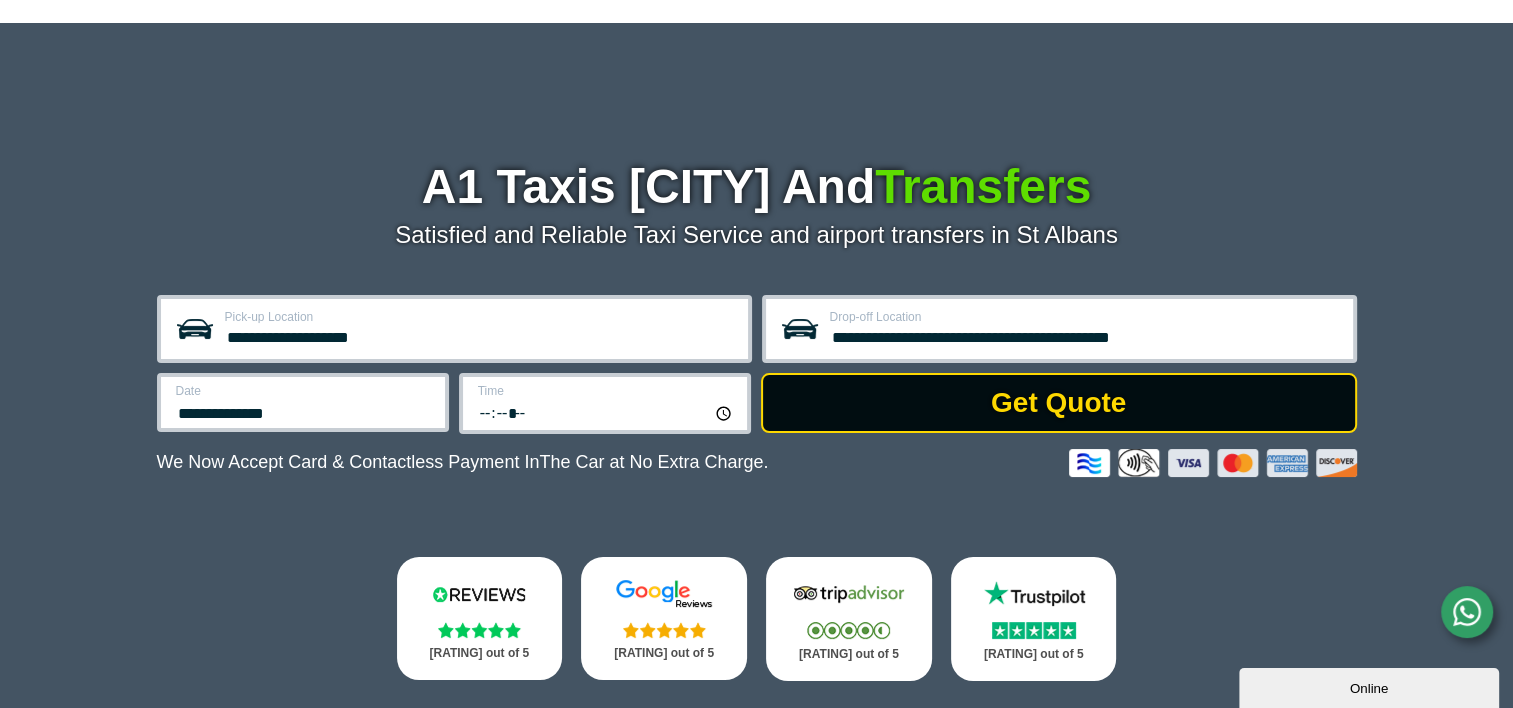 click on "Get Quote" at bounding box center (1059, 403) 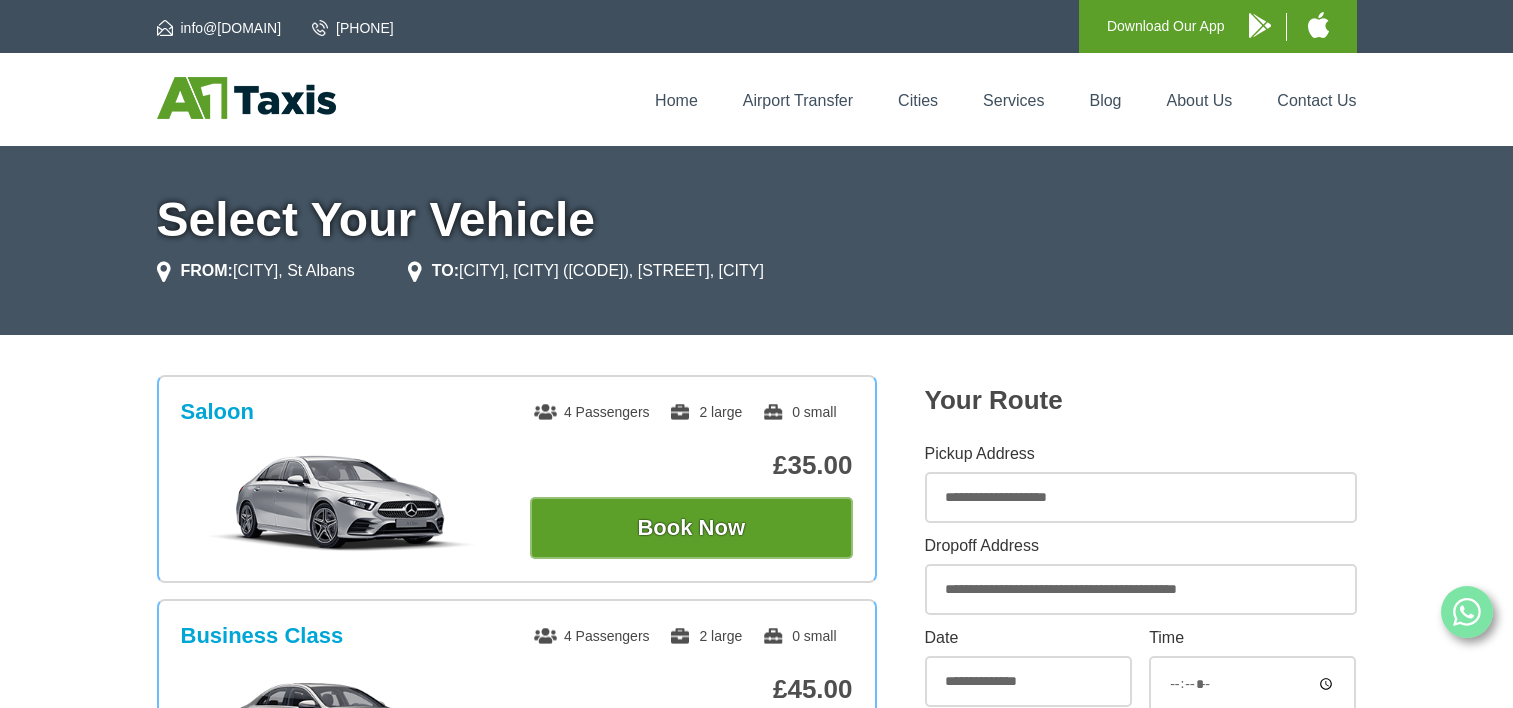 scroll, scrollTop: 0, scrollLeft: 0, axis: both 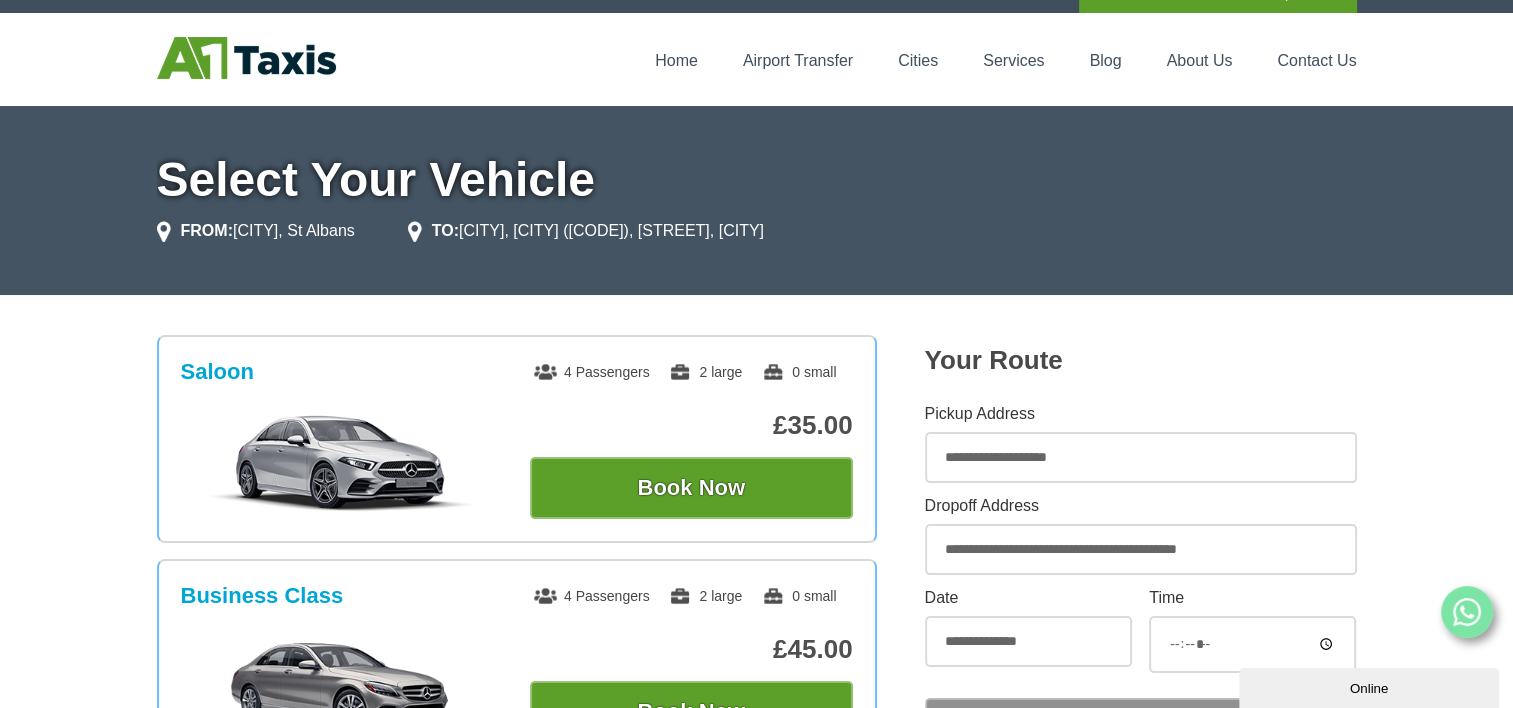 click on "*****" at bounding box center [1252, 644] 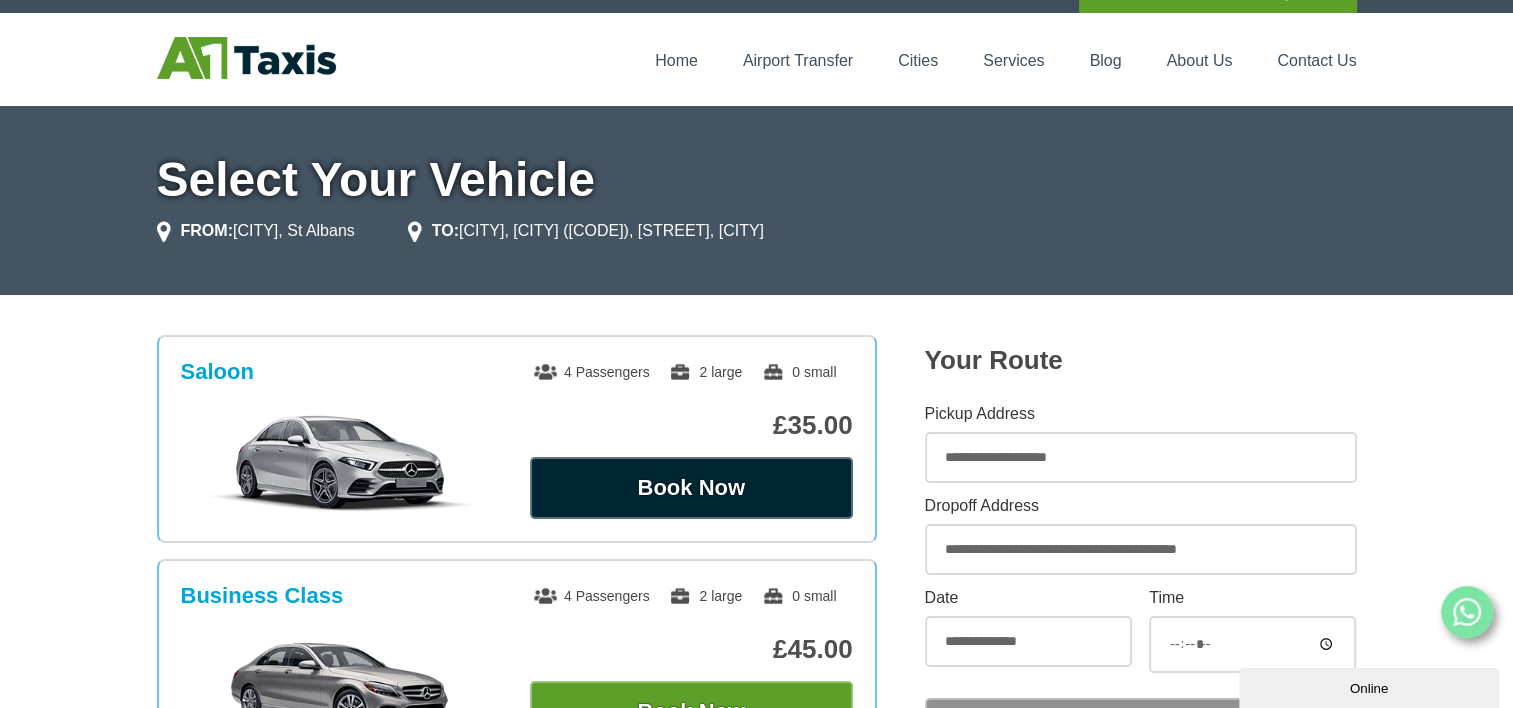 click on "Book Now" at bounding box center (691, 488) 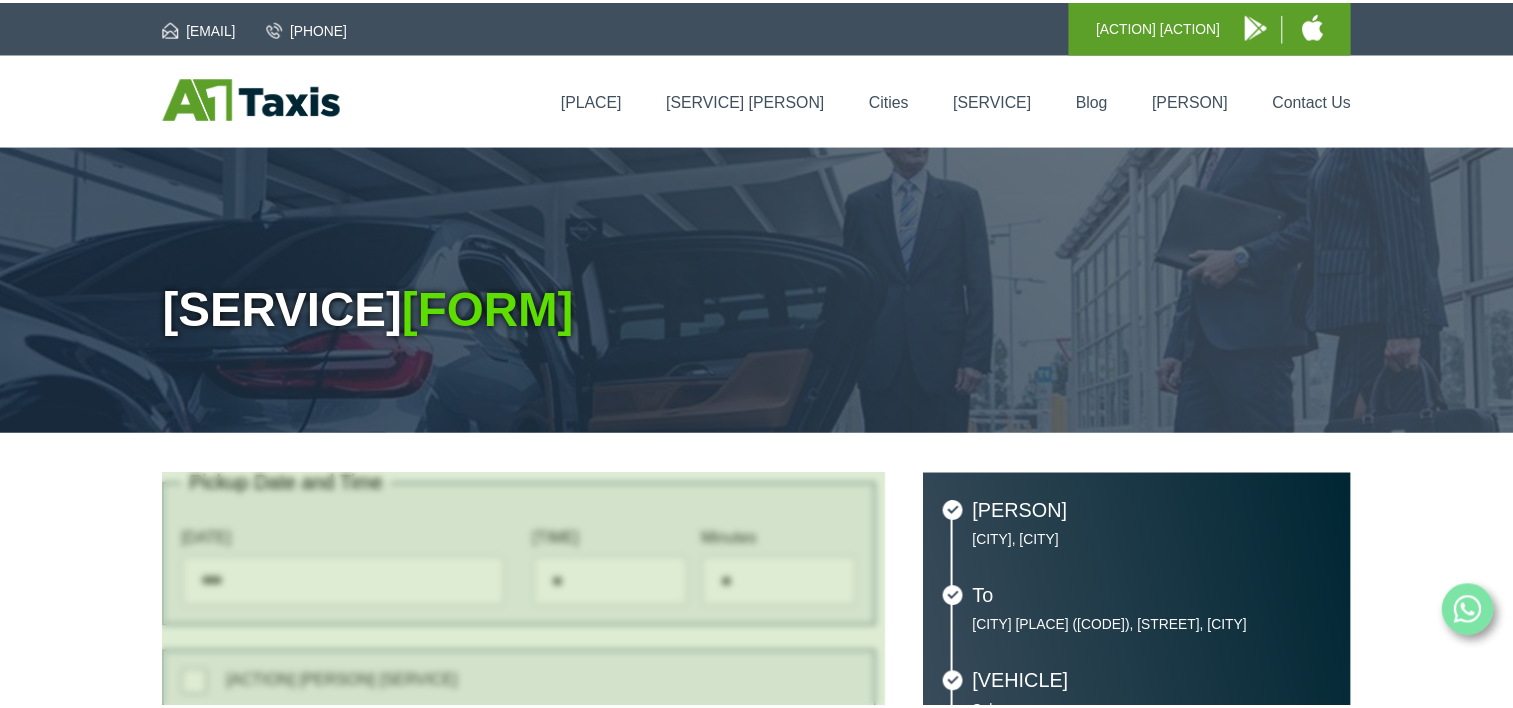 scroll, scrollTop: 0, scrollLeft: 0, axis: both 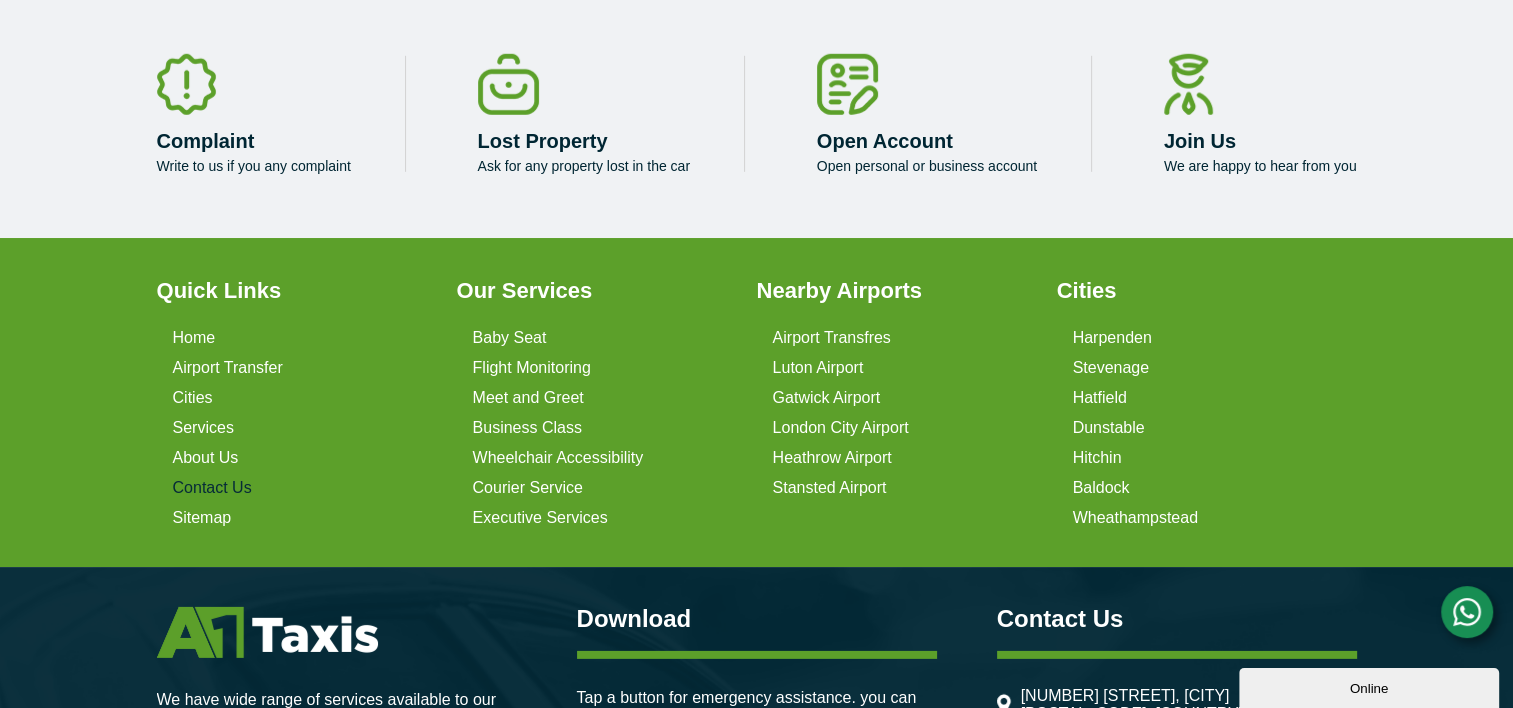 click on "Contact Us" at bounding box center (212, 488) 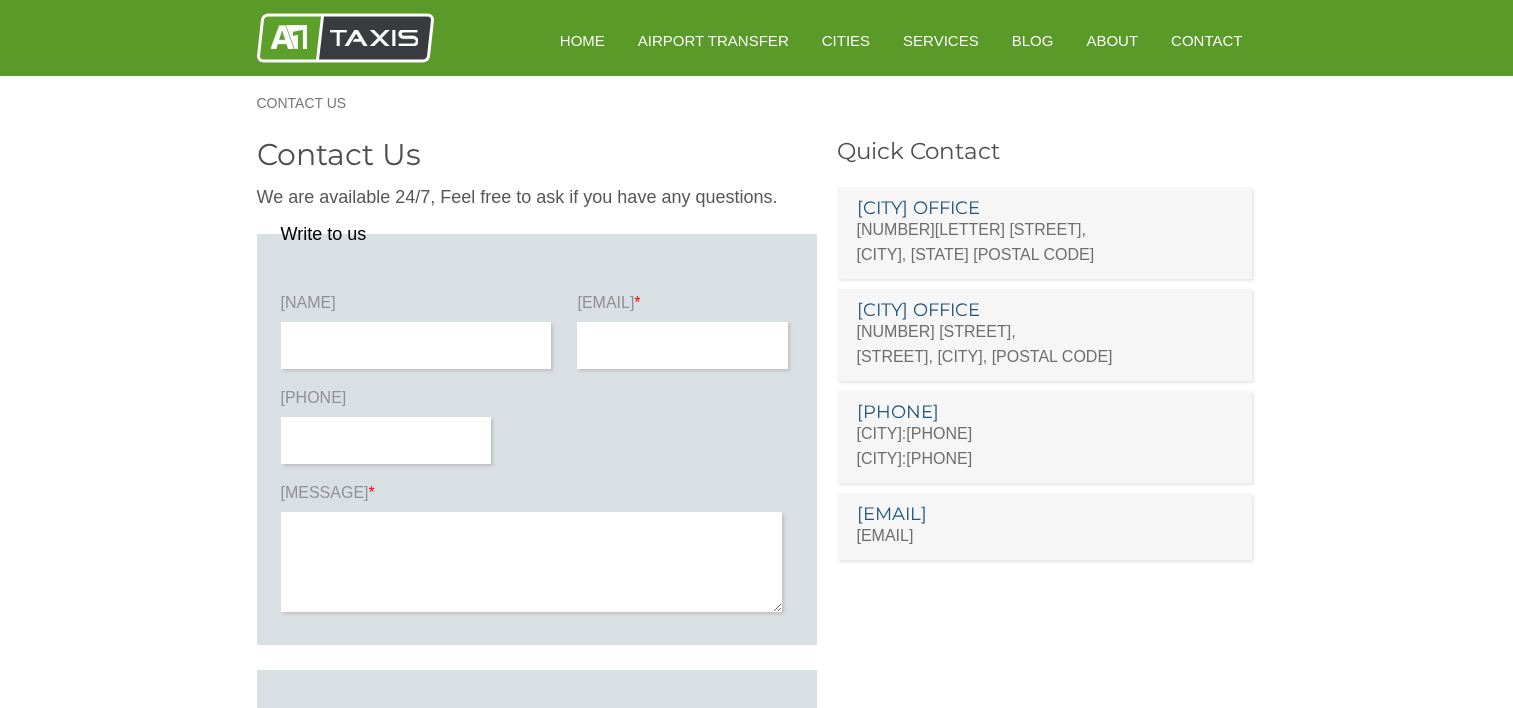 scroll, scrollTop: 0, scrollLeft: 0, axis: both 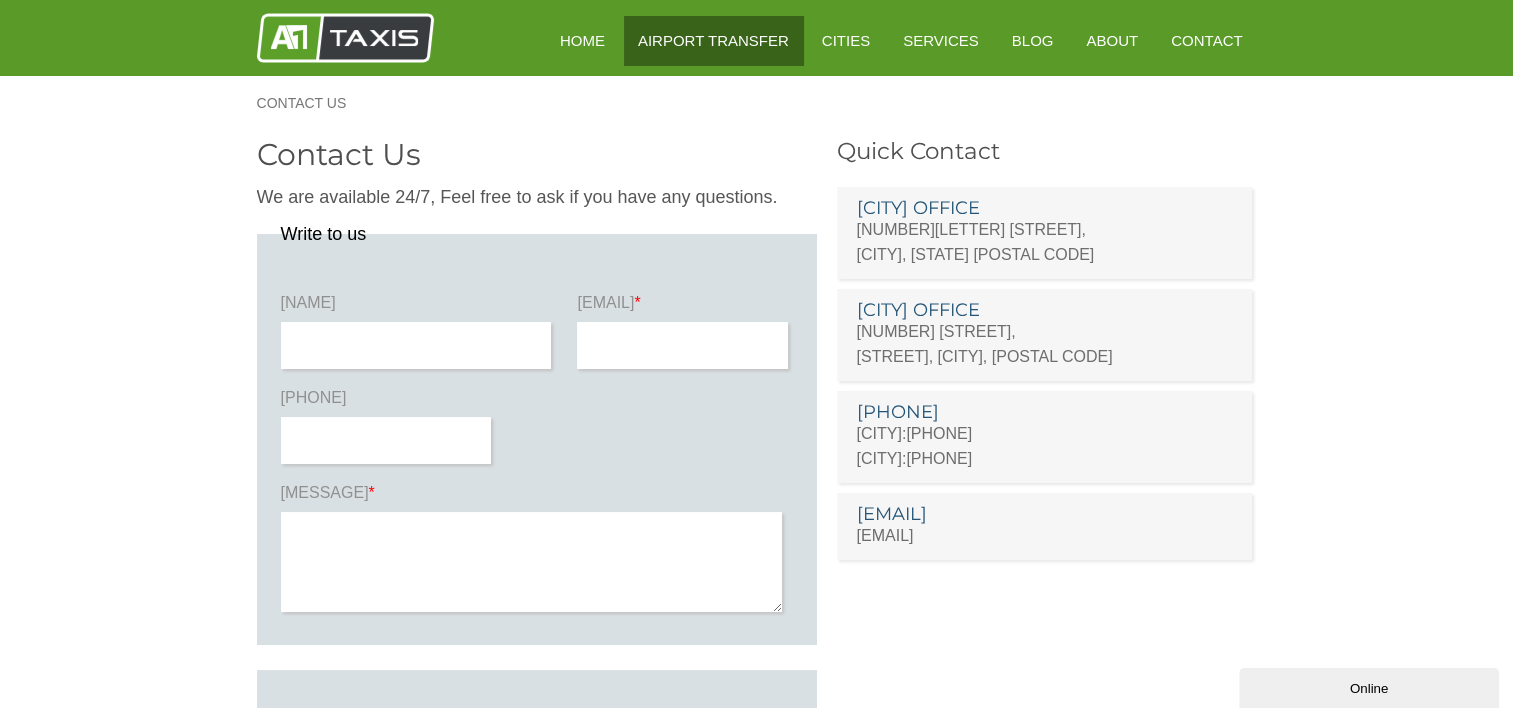 click on "[SERVICE] [PERSON]" at bounding box center (713, 40) 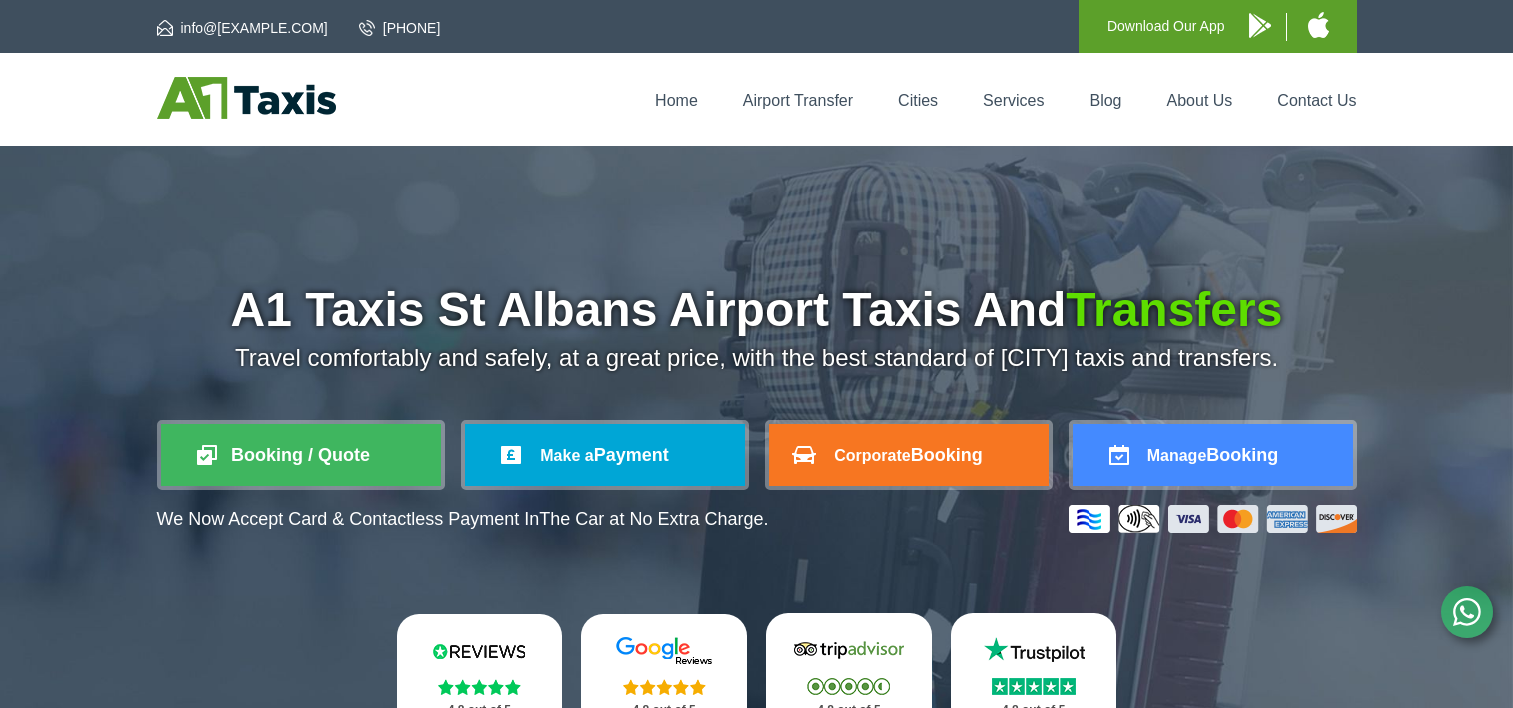 scroll, scrollTop: 0, scrollLeft: 0, axis: both 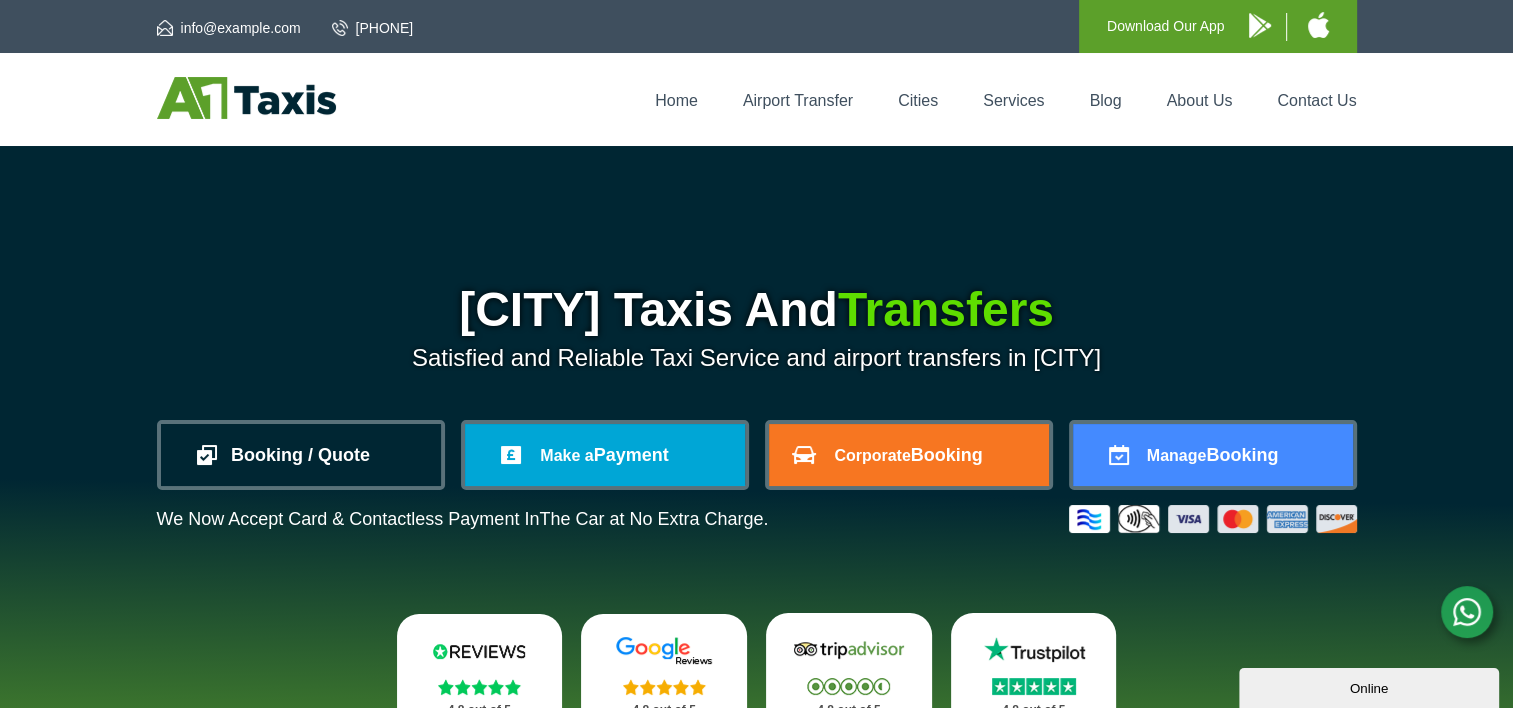 click on "Booking / Quote" at bounding box center [301, 455] 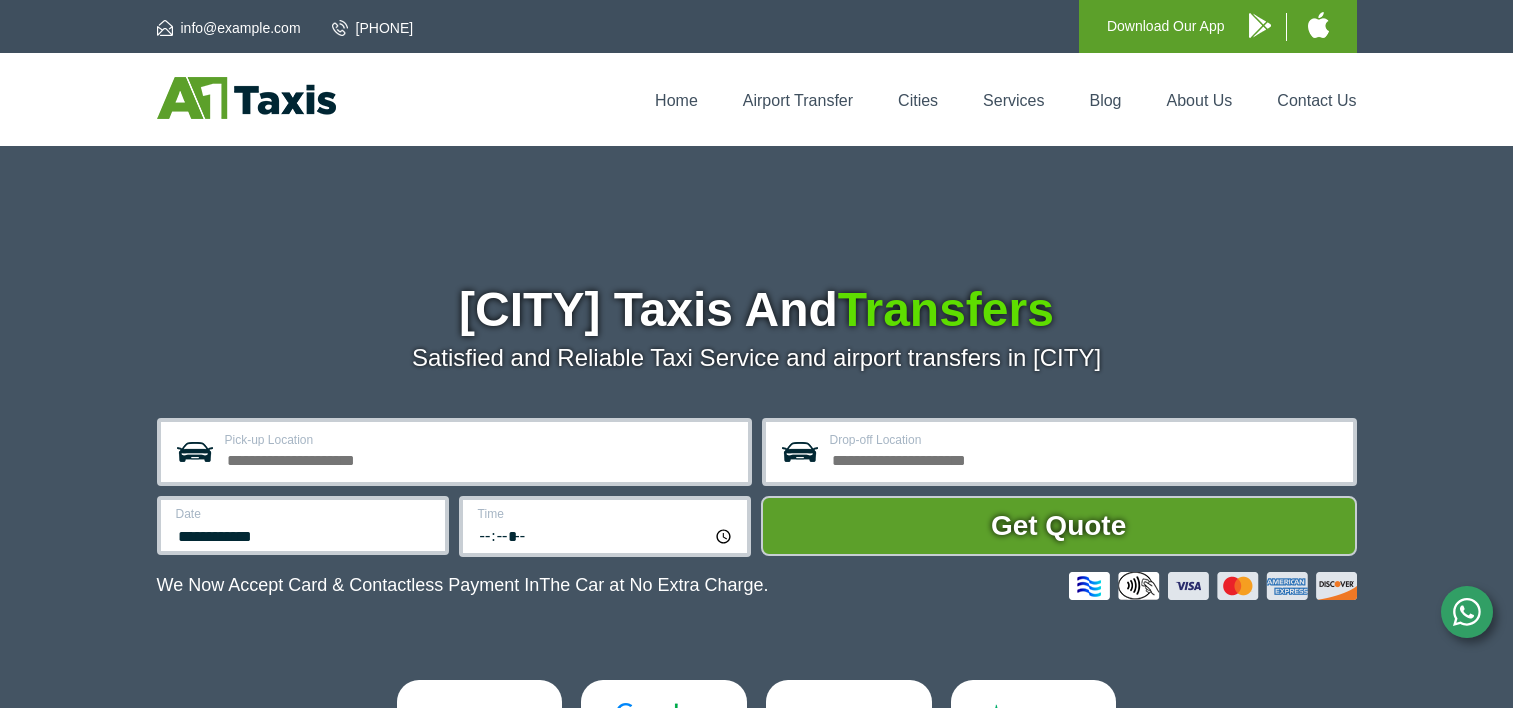 scroll, scrollTop: 0, scrollLeft: 0, axis: both 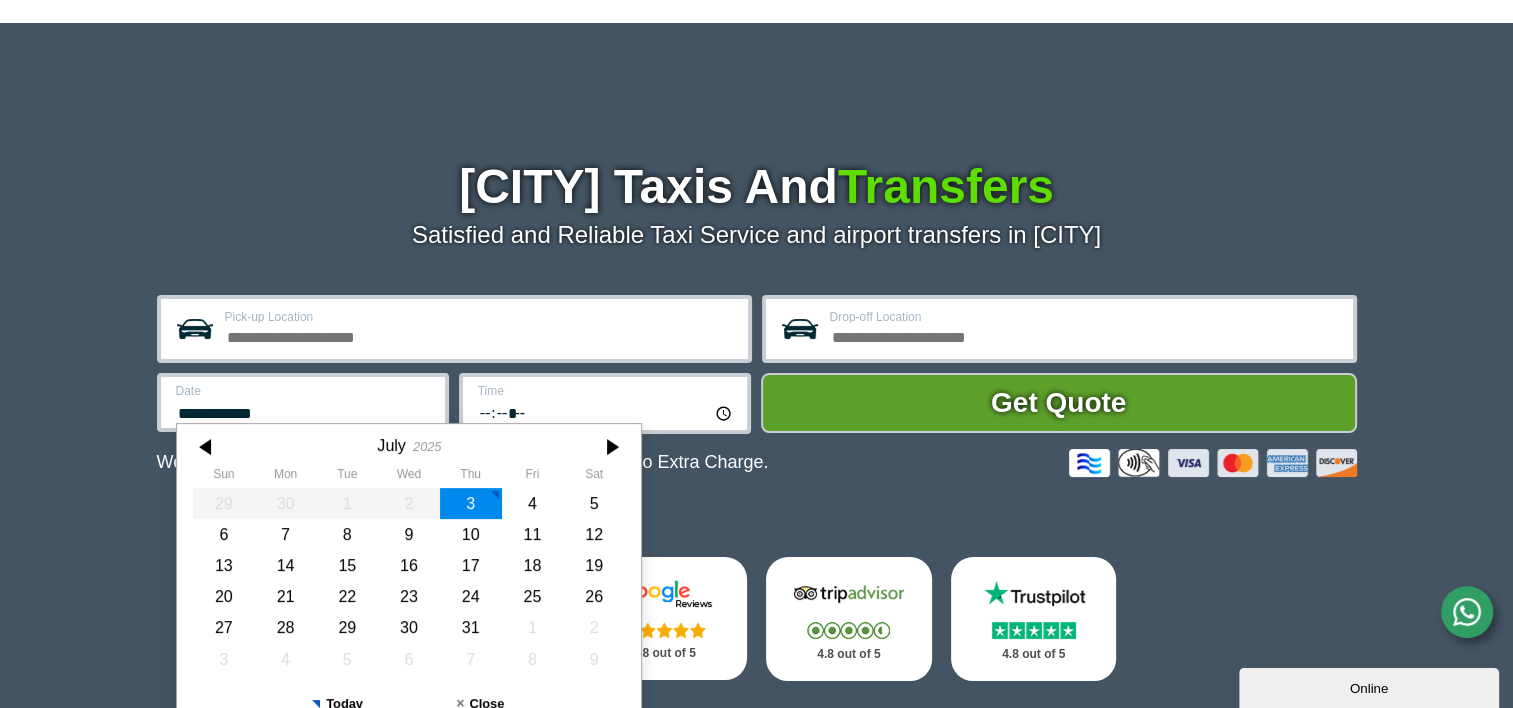 click on "**********" at bounding box center (454, 329) 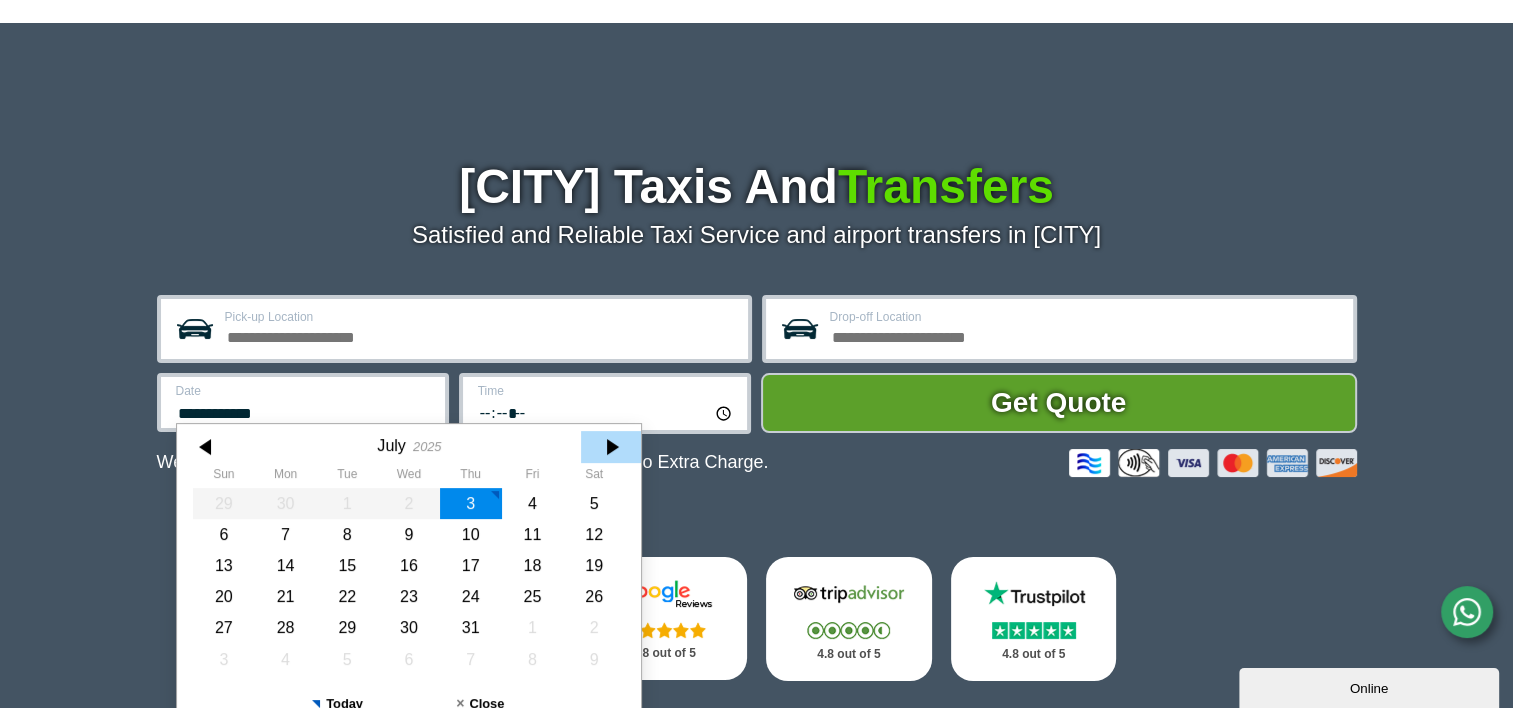 click at bounding box center (611, 447) 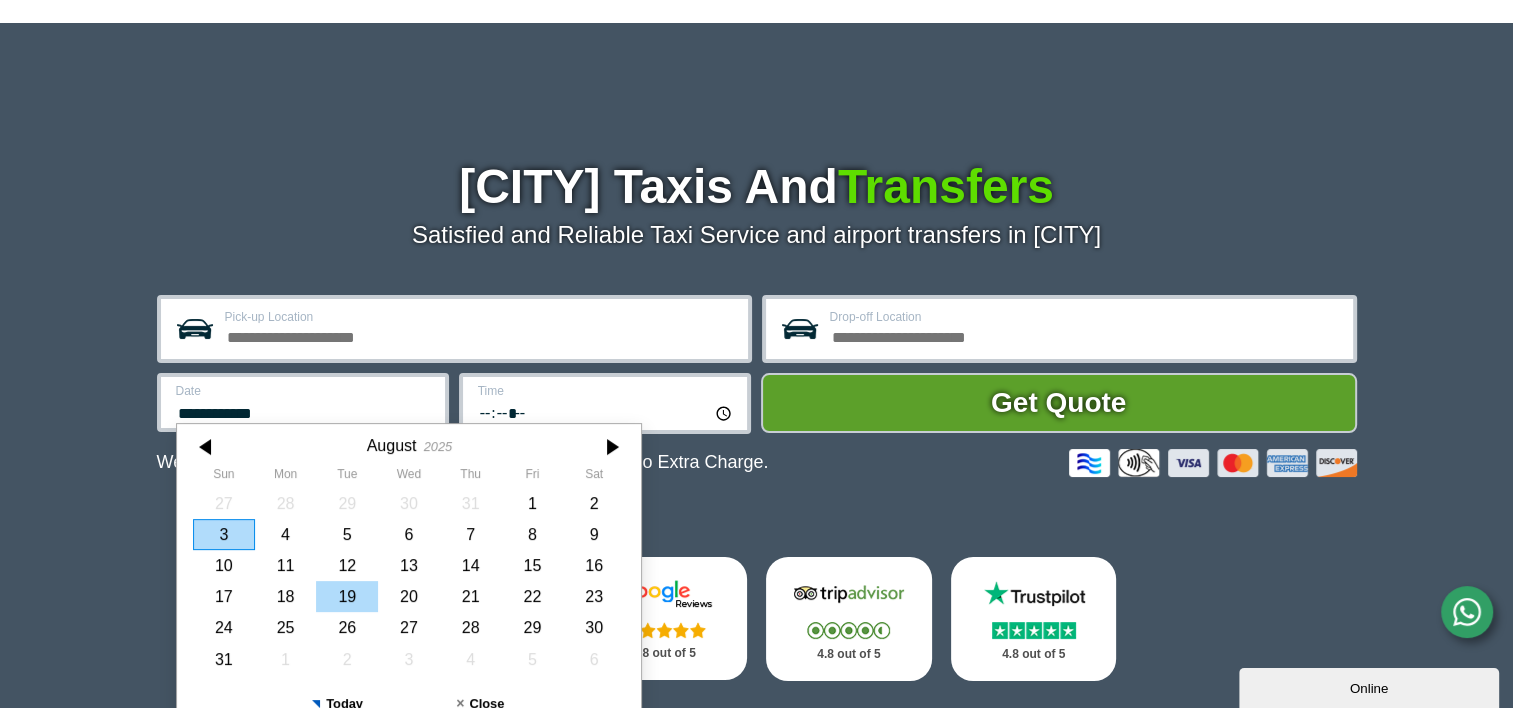 click on "19" at bounding box center (347, 596) 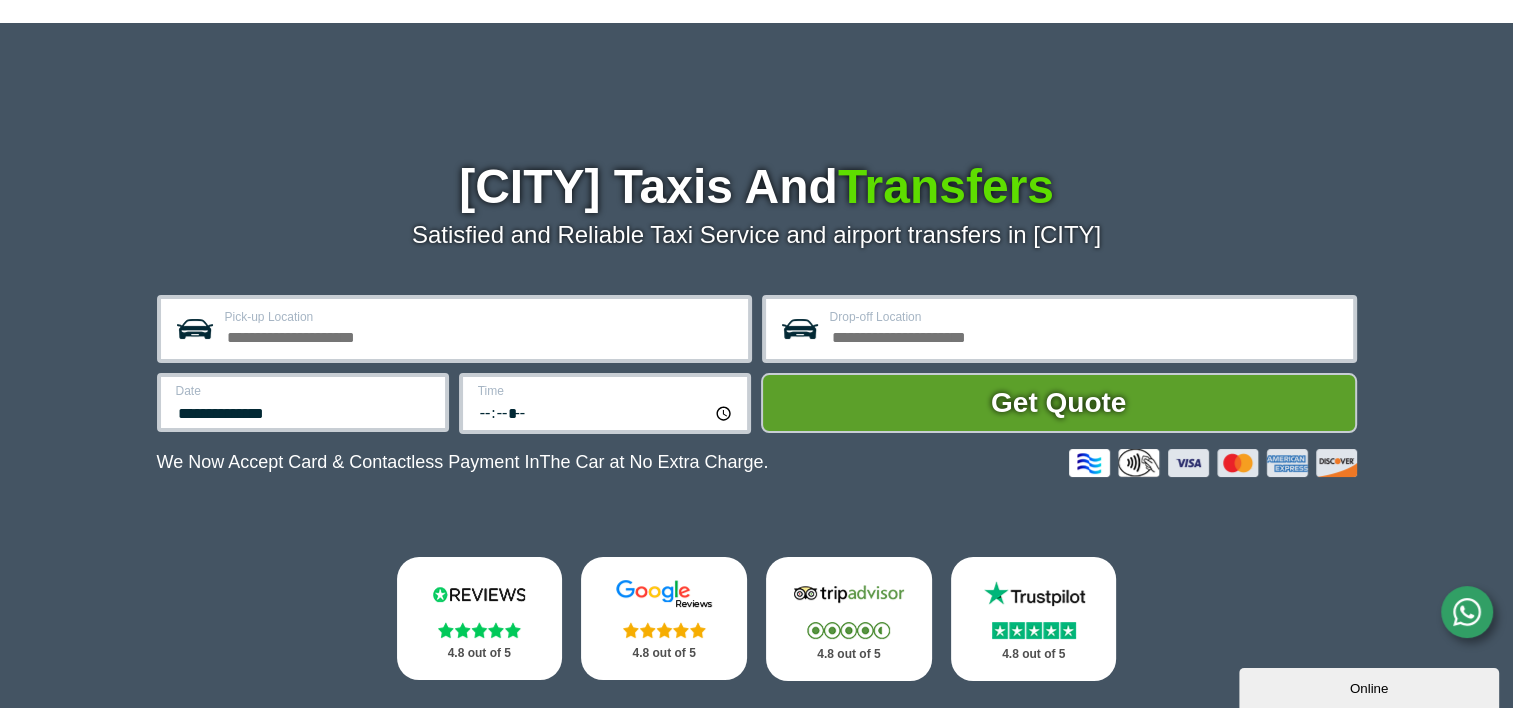 click on "*****" at bounding box center (606, 412) 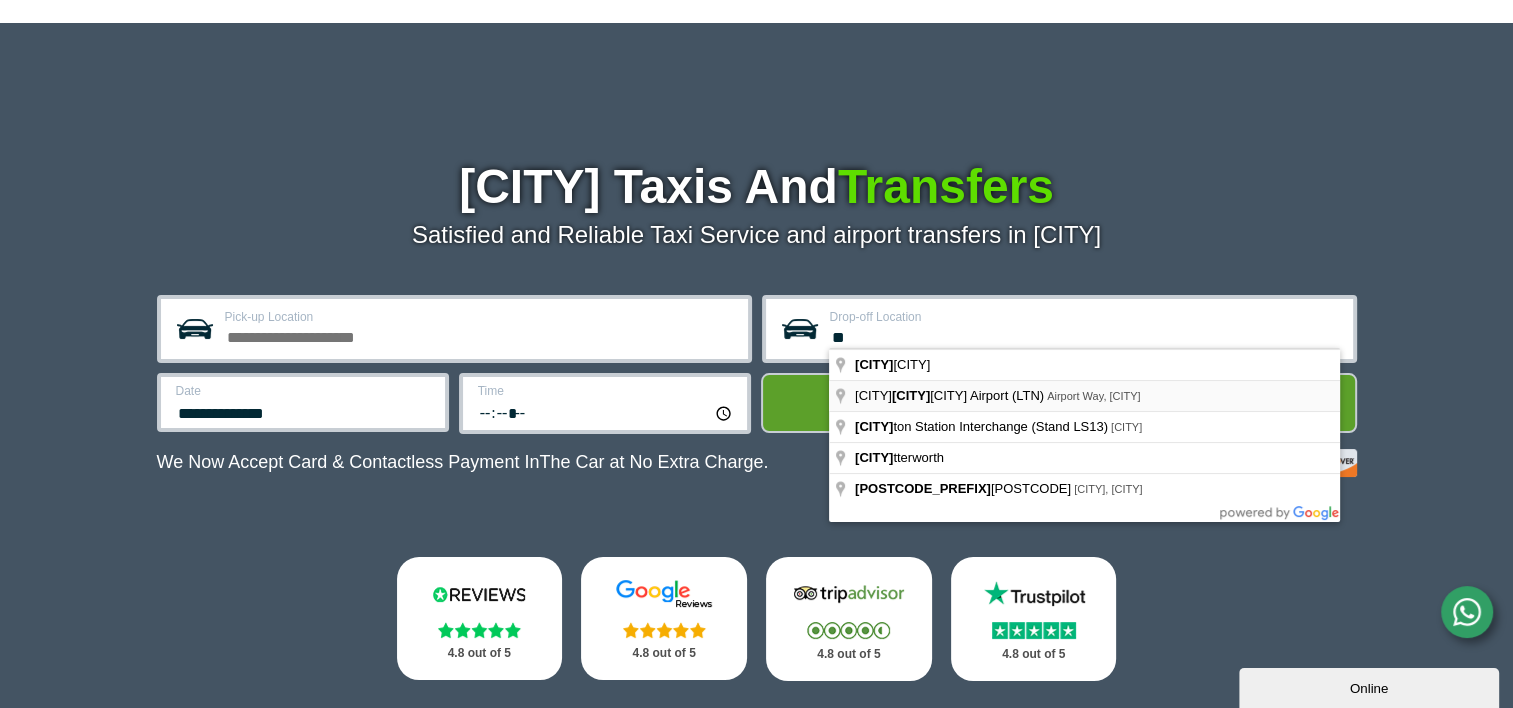 type on "**" 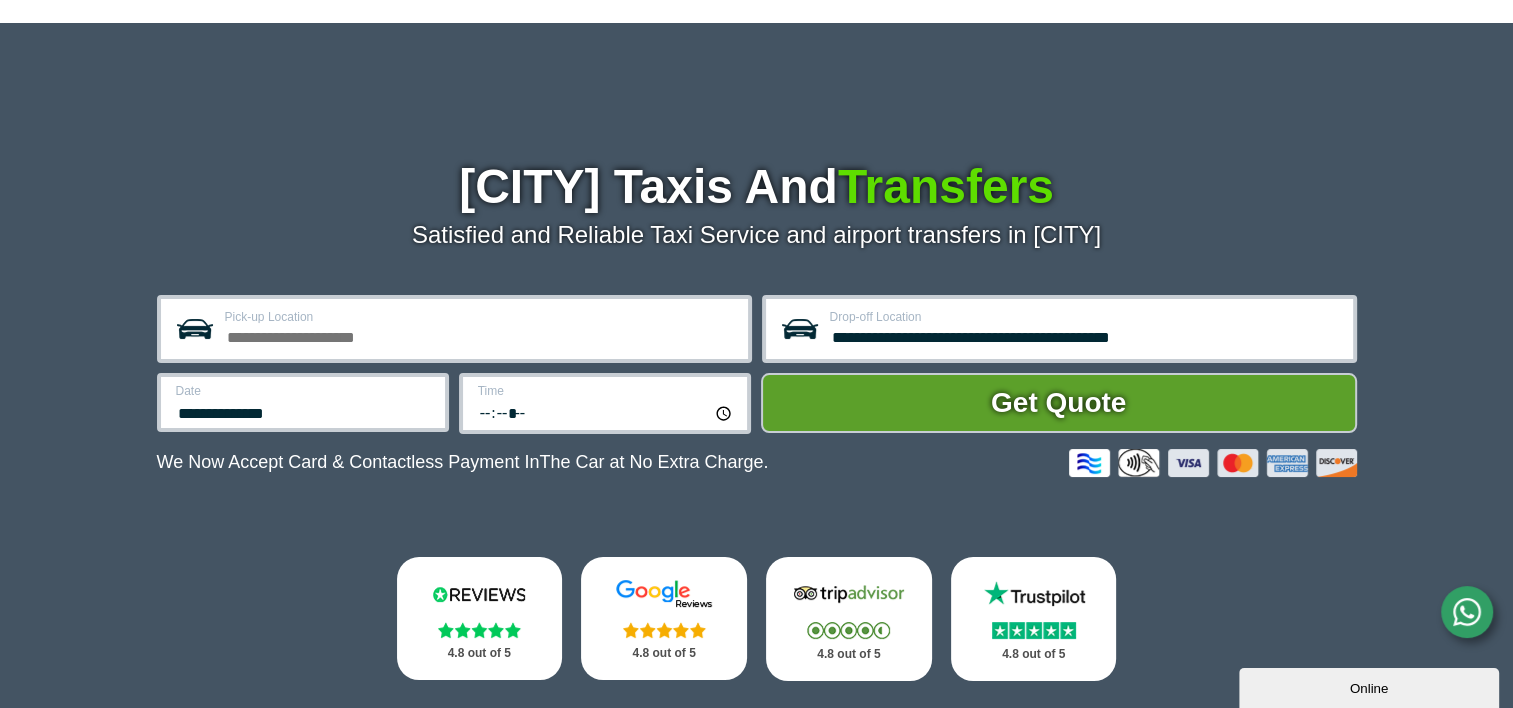 click on "Pick-up Location" at bounding box center (454, 329) 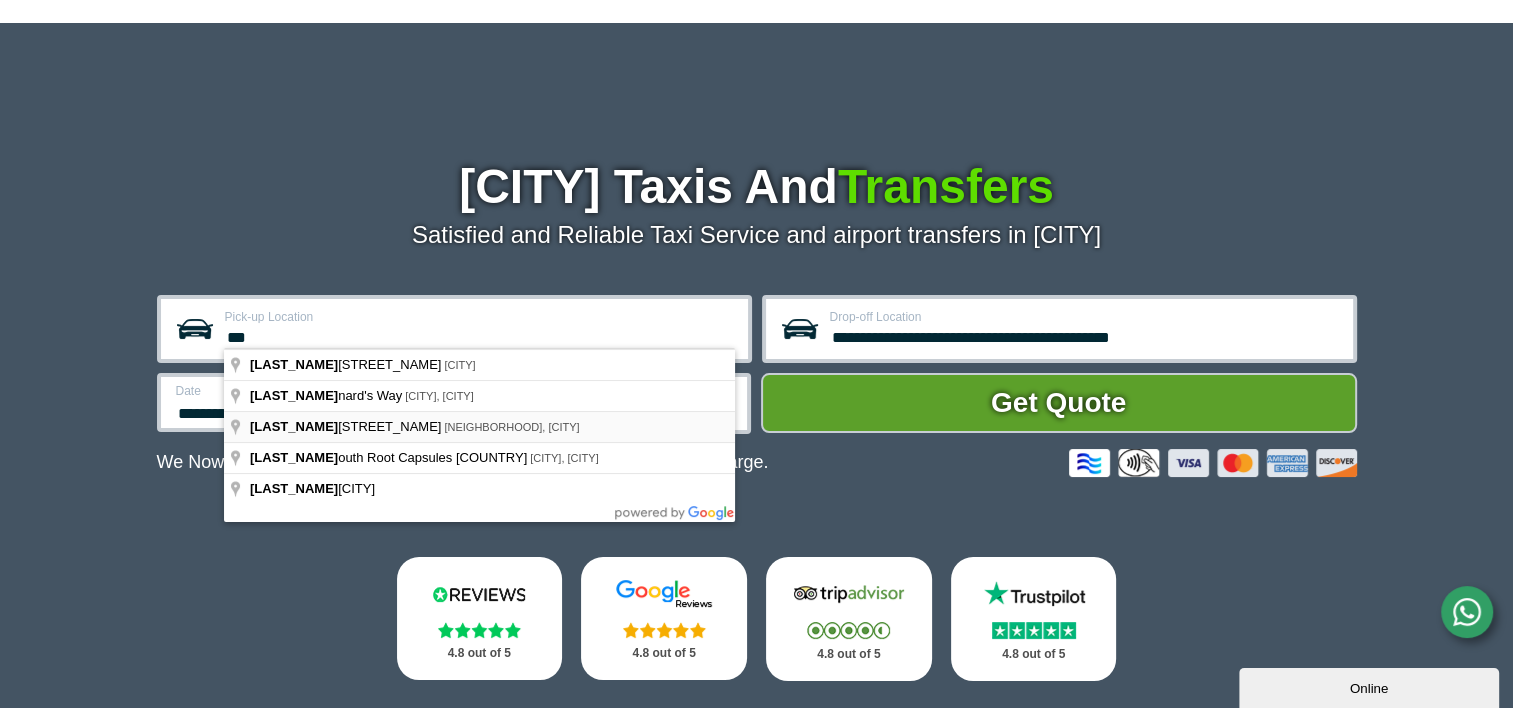 type on "***" 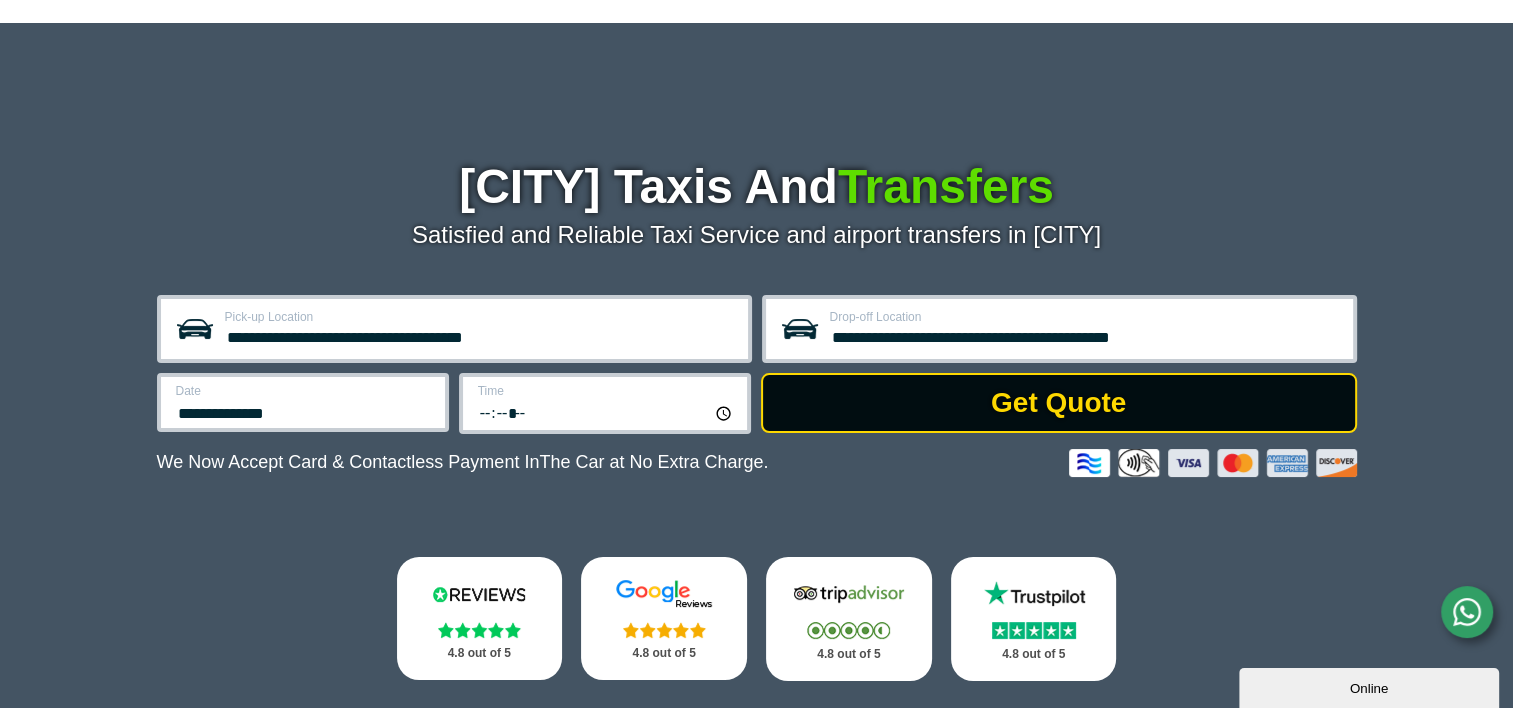 click on "Get Quote" at bounding box center [1059, 403] 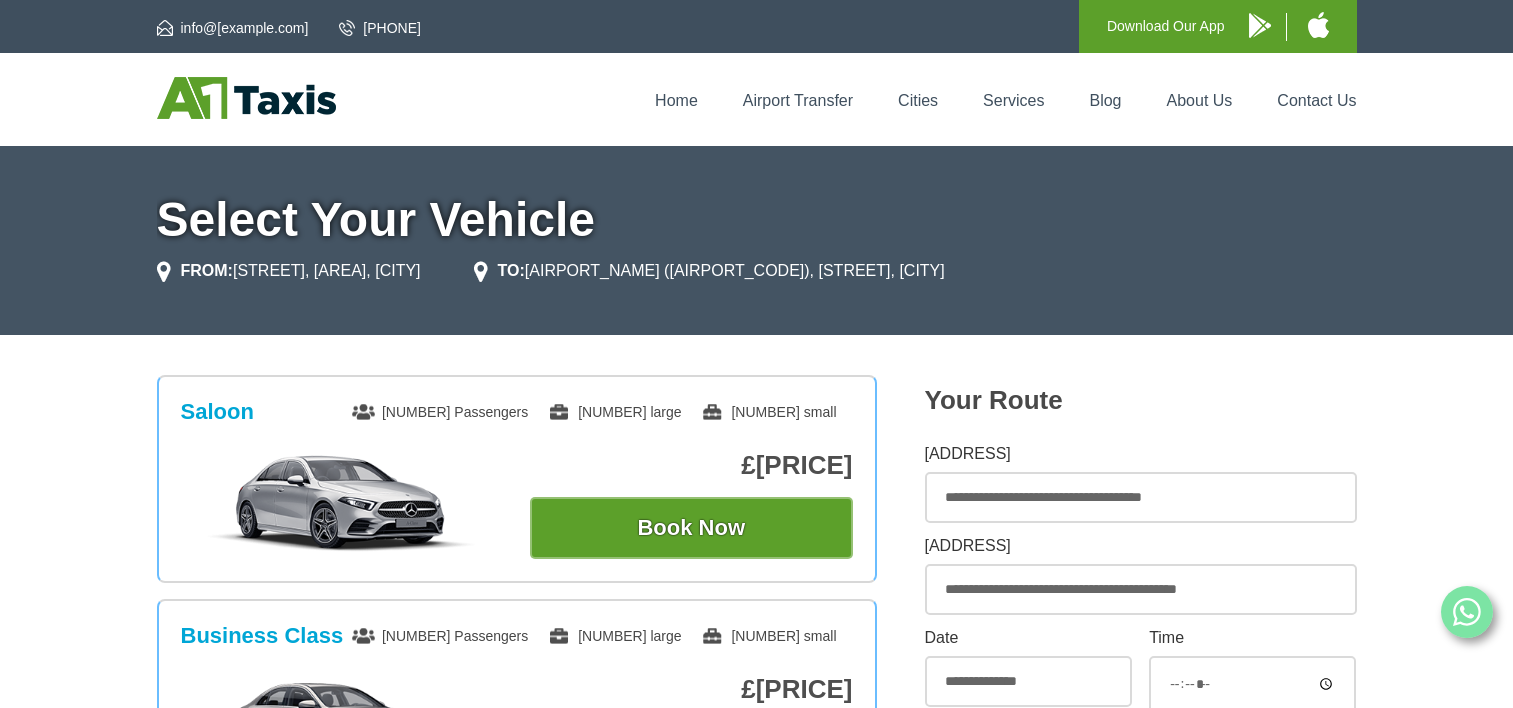 scroll, scrollTop: 0, scrollLeft: 0, axis: both 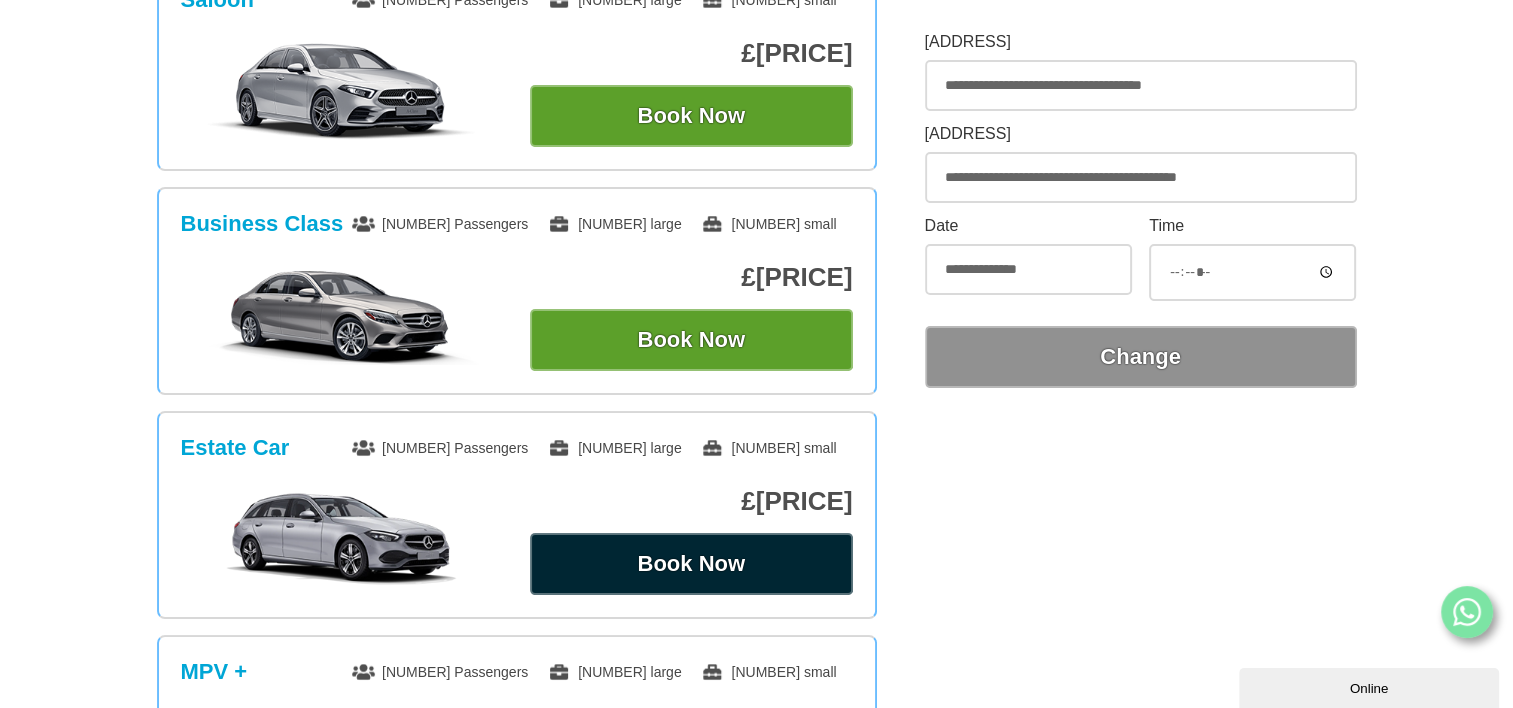 click on "Book Now" at bounding box center (691, 116) 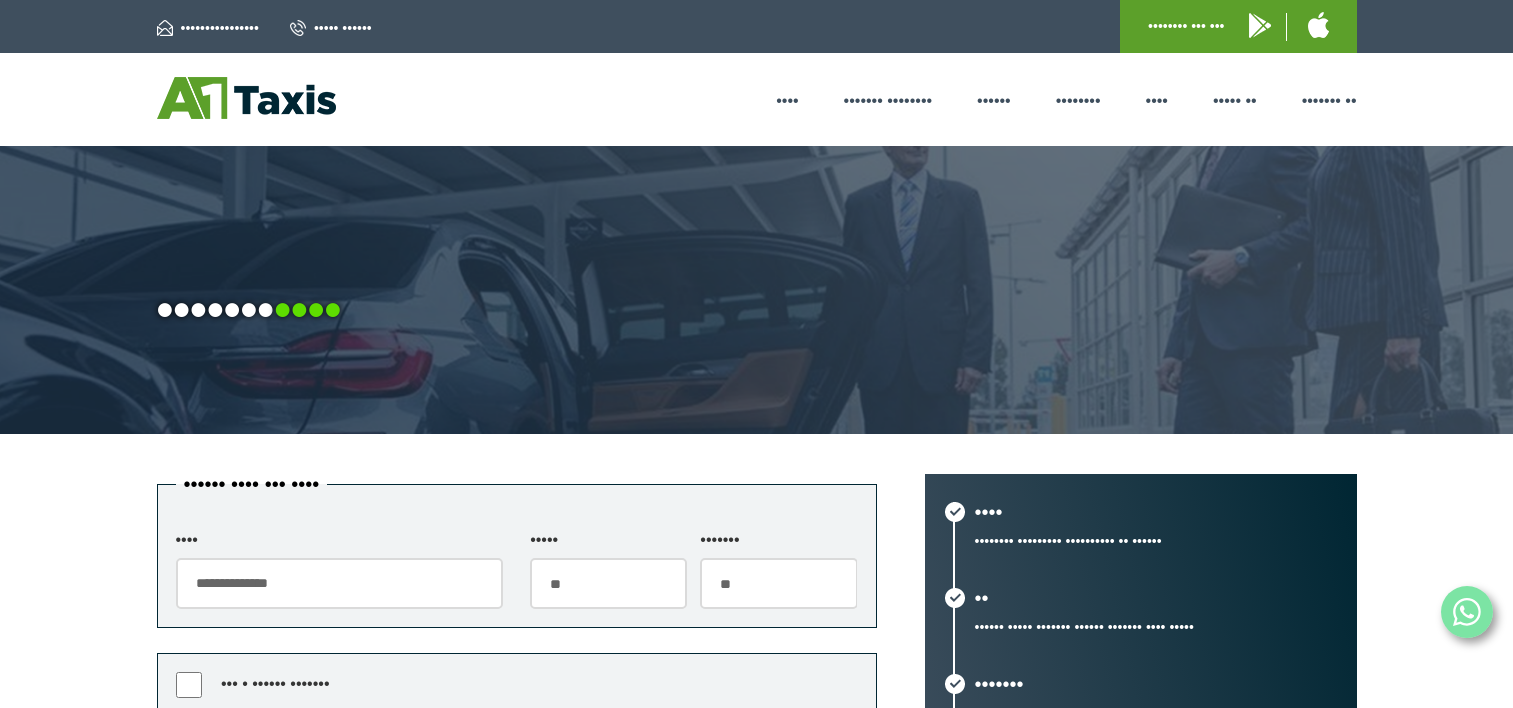 scroll, scrollTop: 0, scrollLeft: 0, axis: both 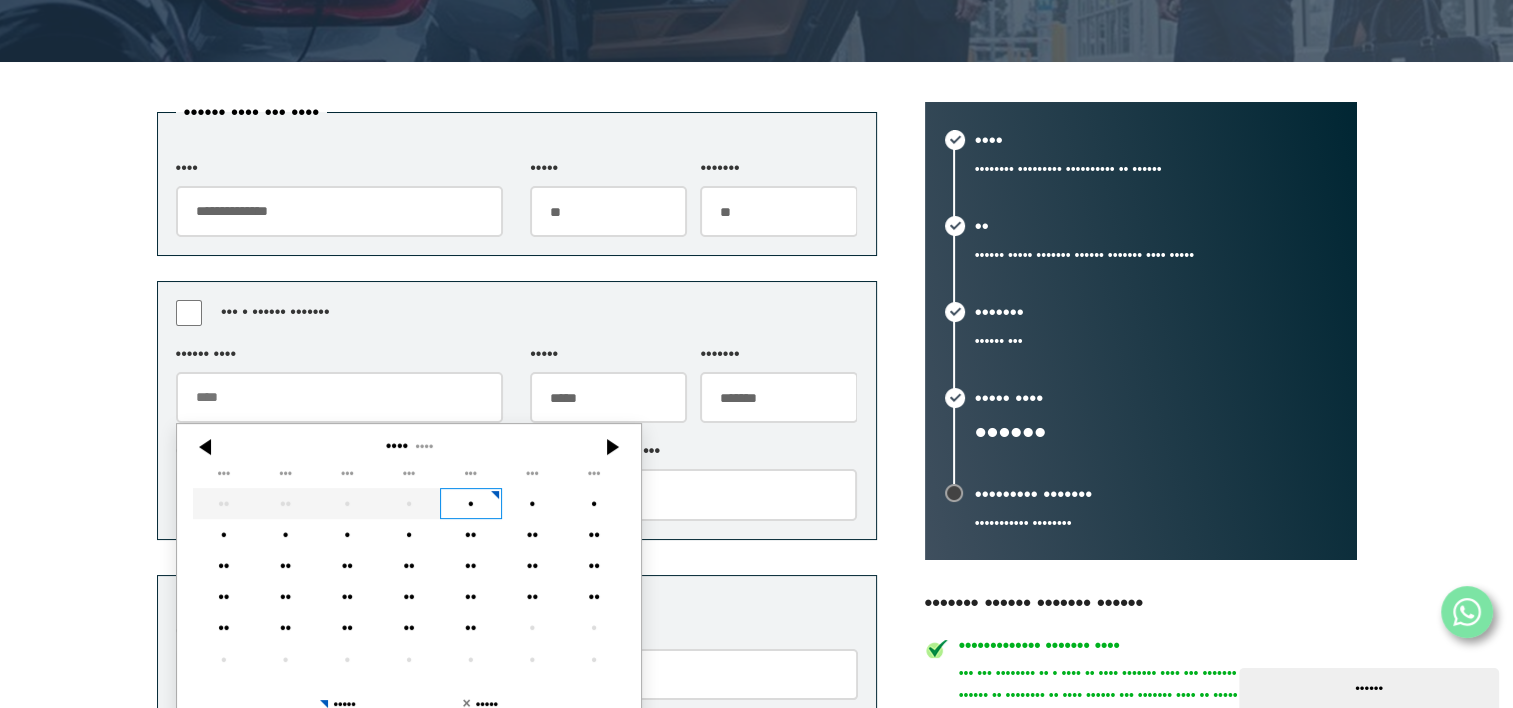 click on "•••••• ••••" at bounding box center [339, 397] 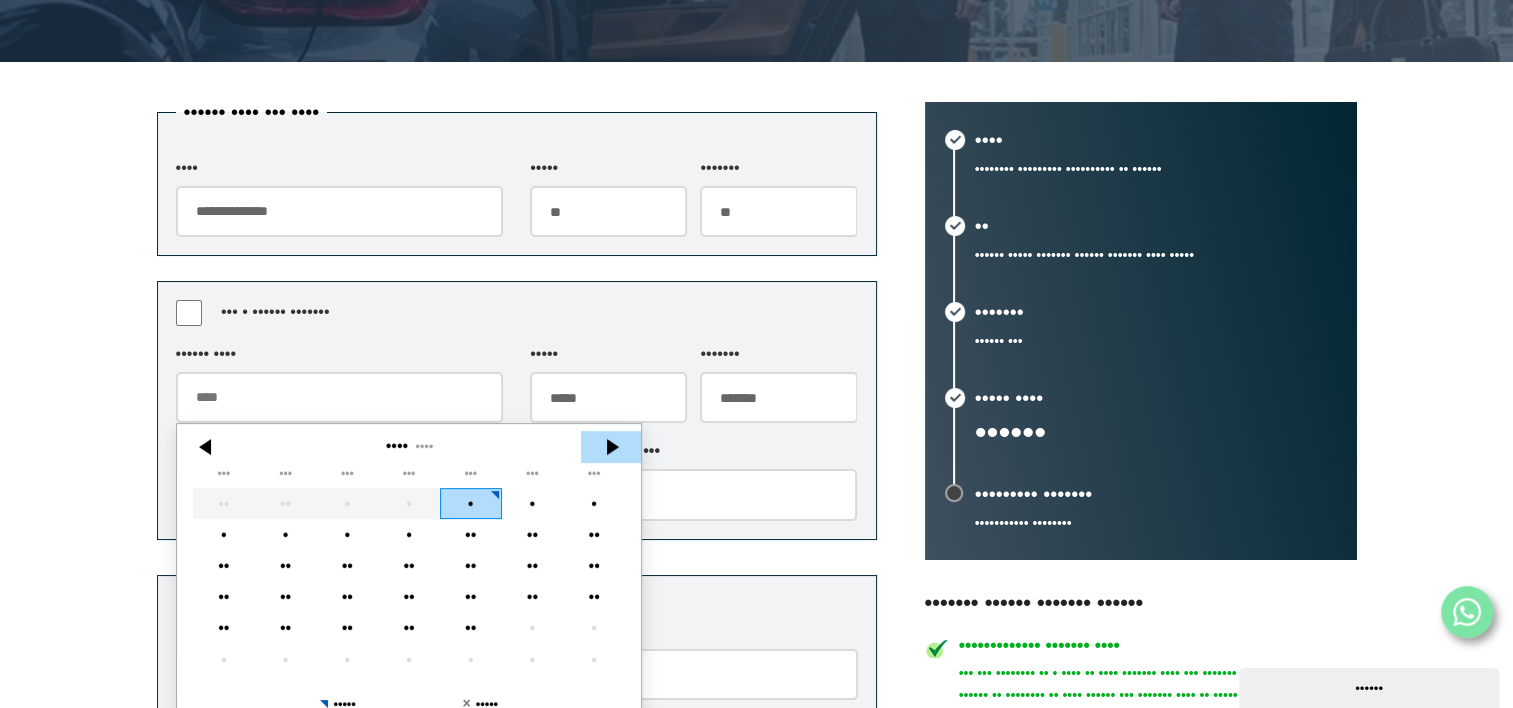 click at bounding box center [611, 447] 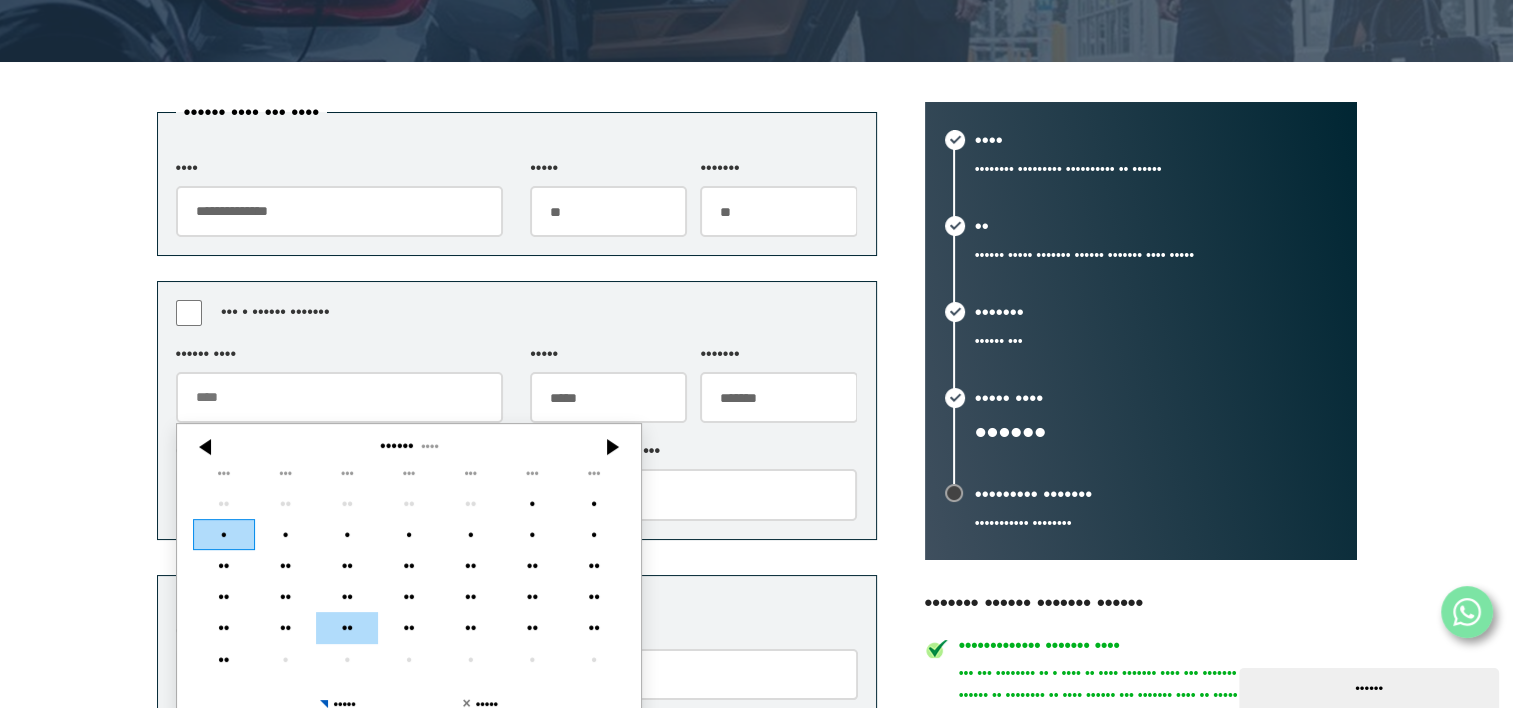 click on "••" at bounding box center [347, 628] 